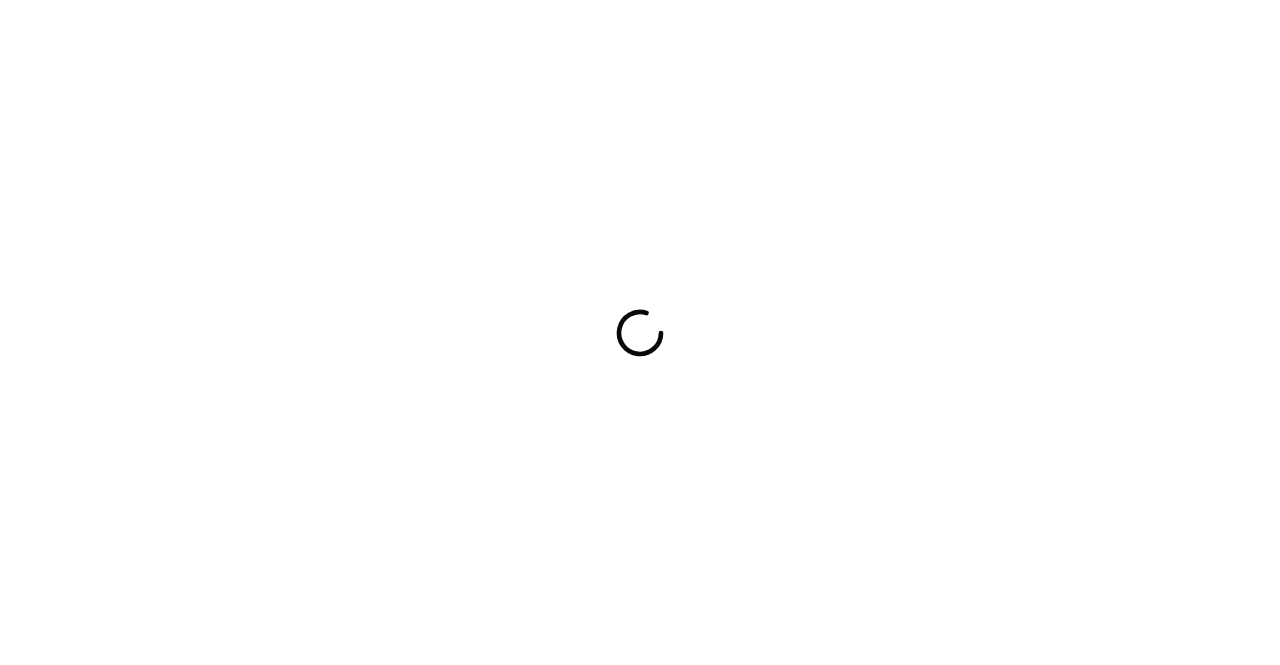 scroll, scrollTop: 0, scrollLeft: 0, axis: both 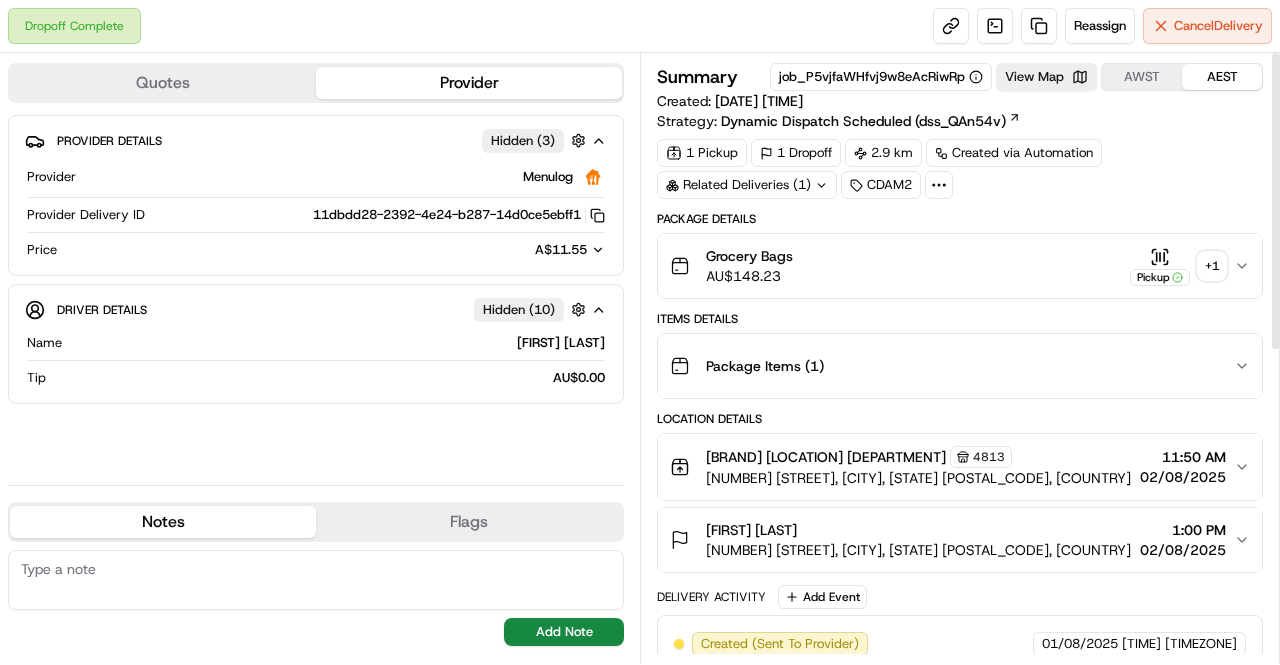 click on "+ 1" at bounding box center [1212, 266] 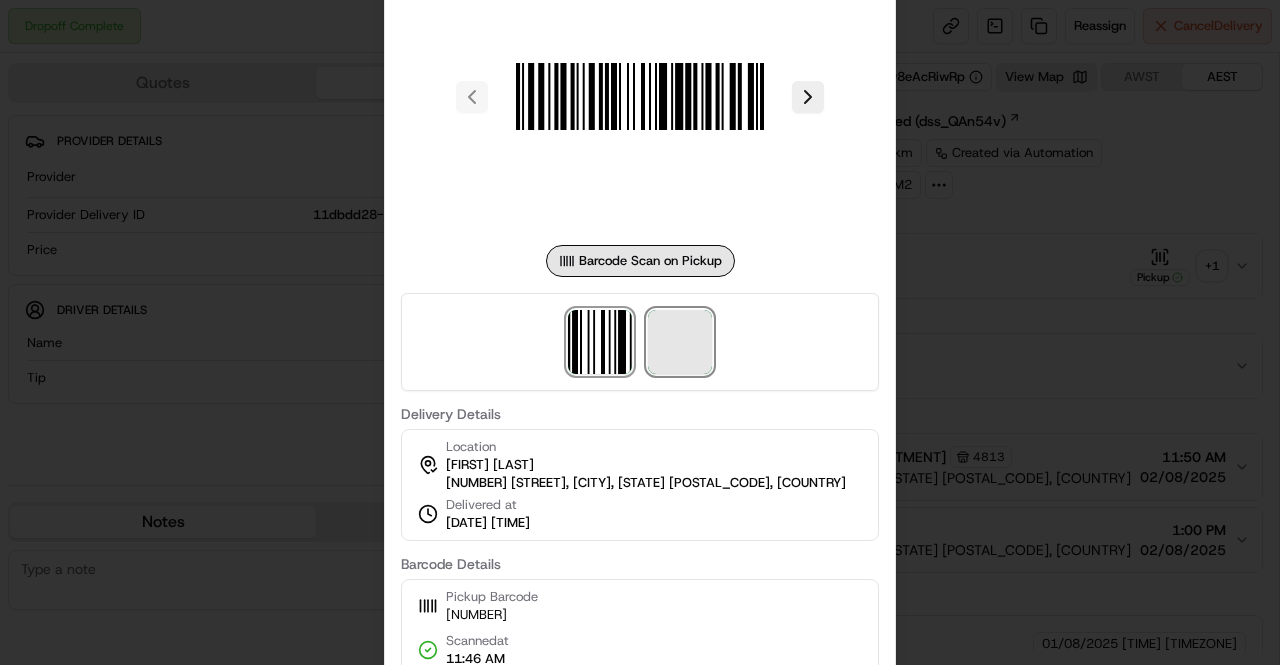 click at bounding box center [680, 342] 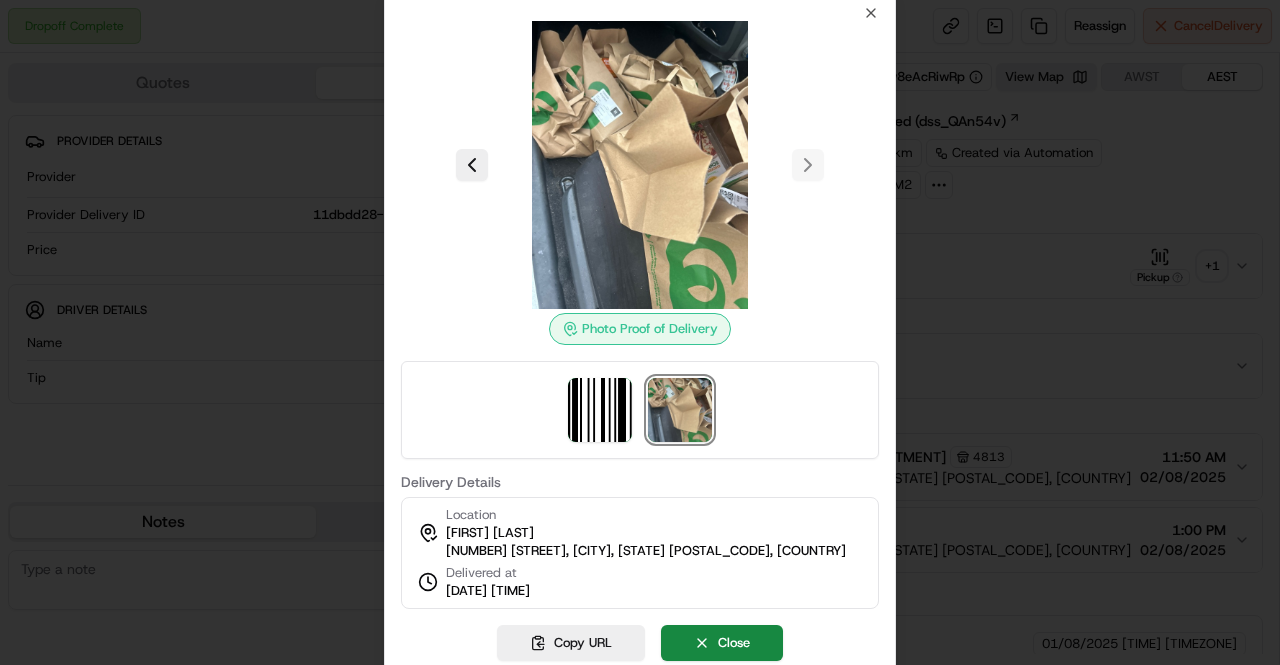 click at bounding box center [640, 332] 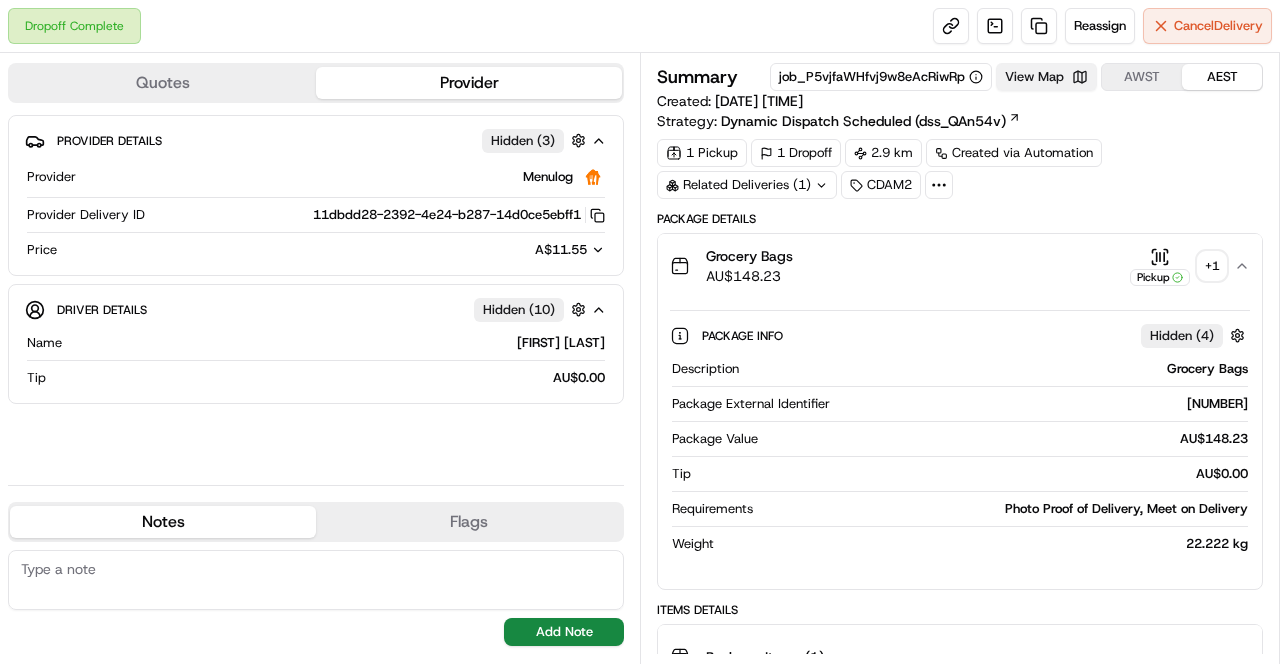 click on "View Map" at bounding box center (1046, 77) 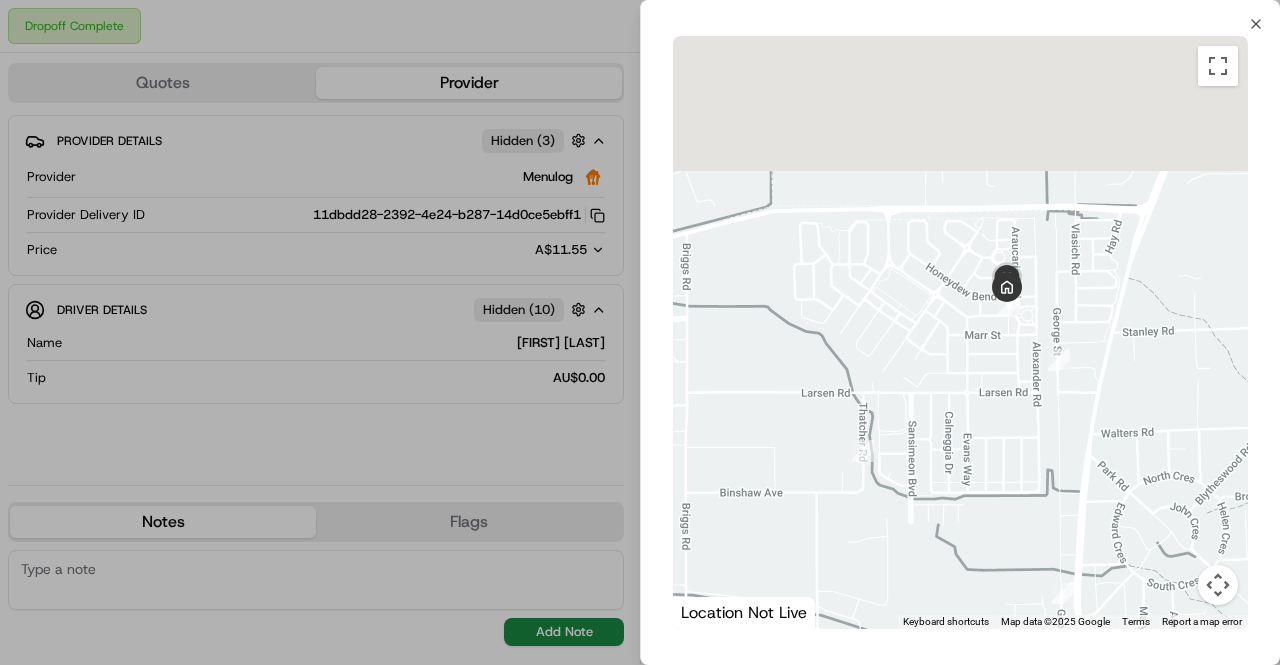 drag, startPoint x: 1038, startPoint y: 131, endPoint x: 1040, endPoint y: 302, distance: 171.01169 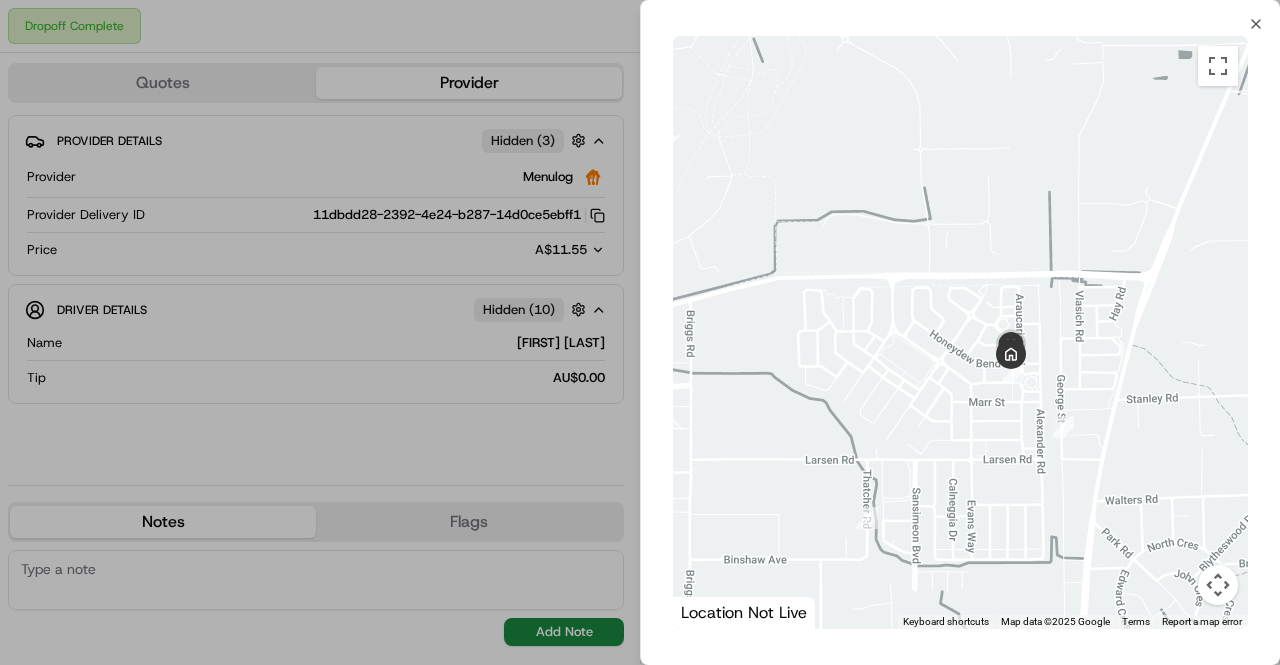 click at bounding box center [1218, 585] 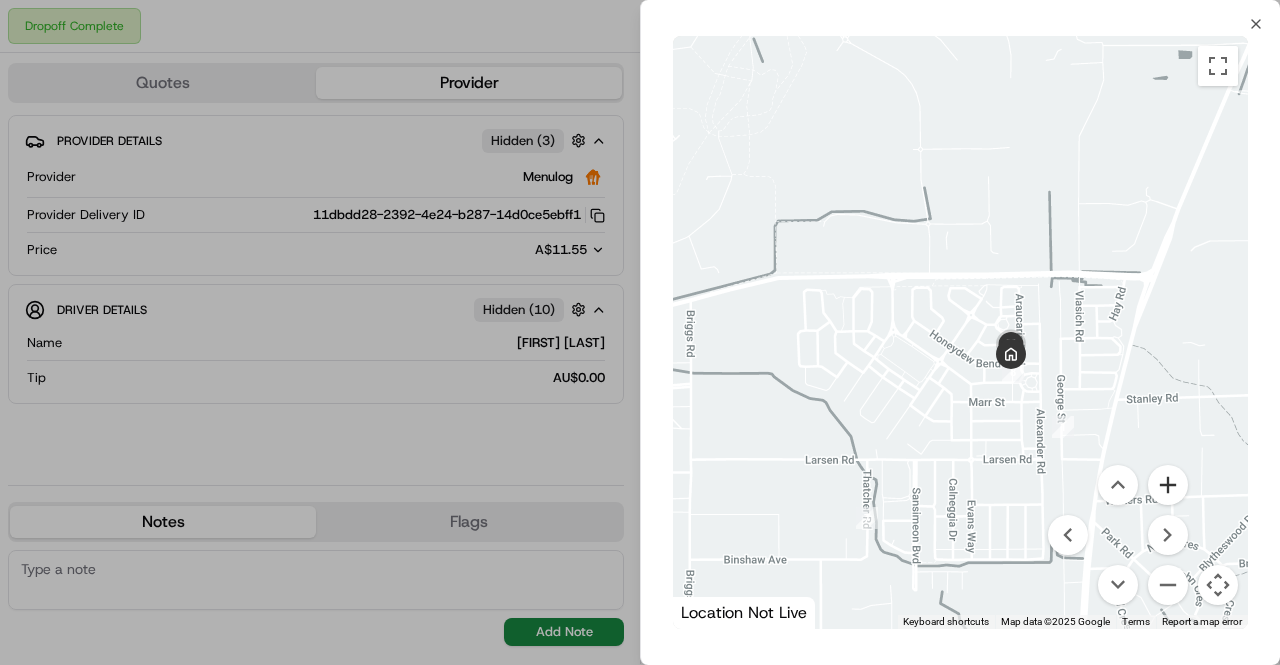 click at bounding box center [1168, 485] 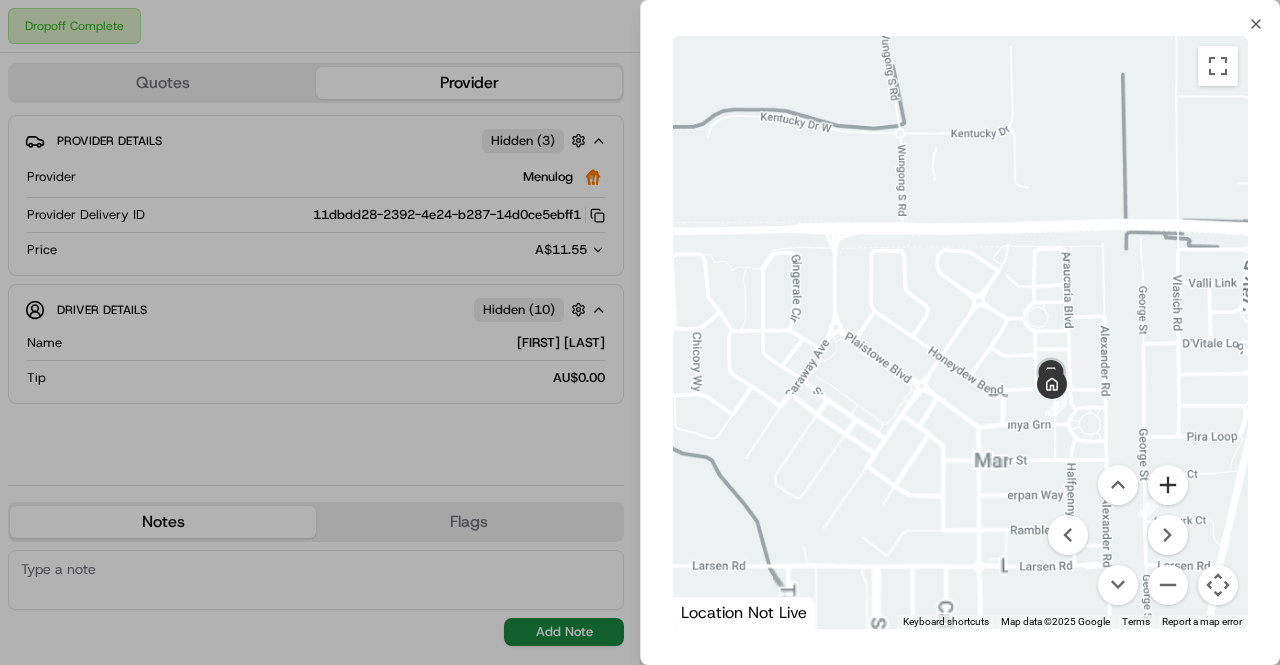 click at bounding box center [1168, 485] 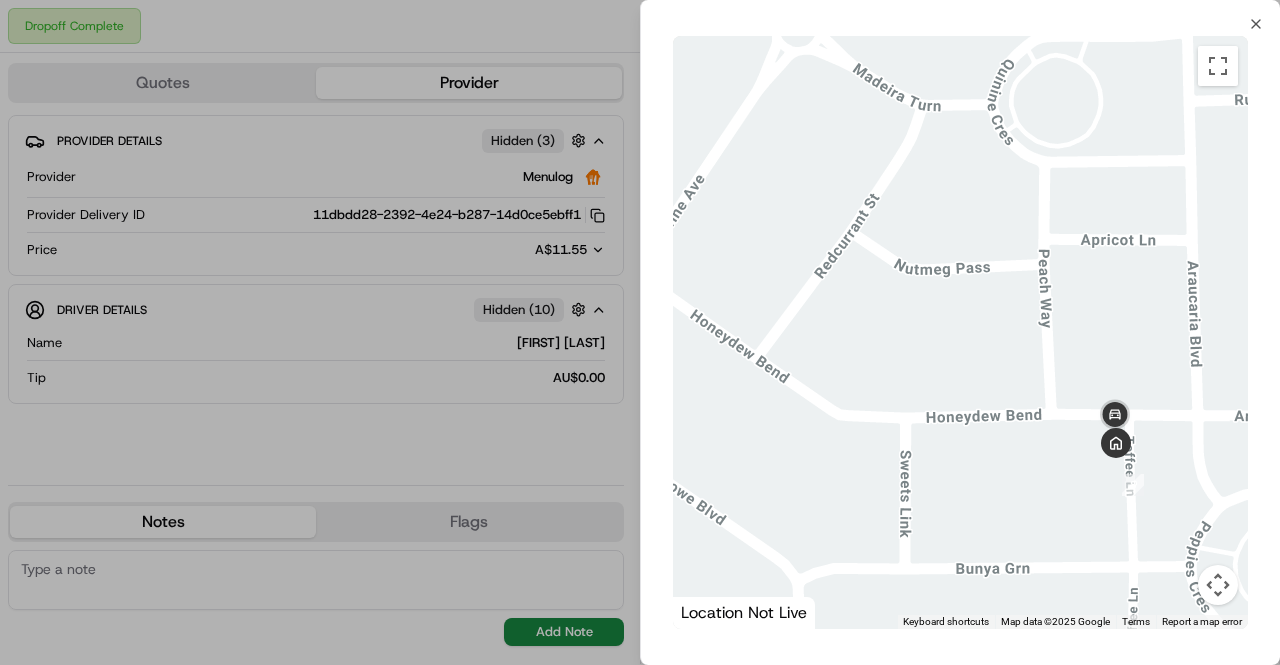 drag, startPoint x: 1088, startPoint y: 401, endPoint x: 790, endPoint y: 153, distance: 387.69577 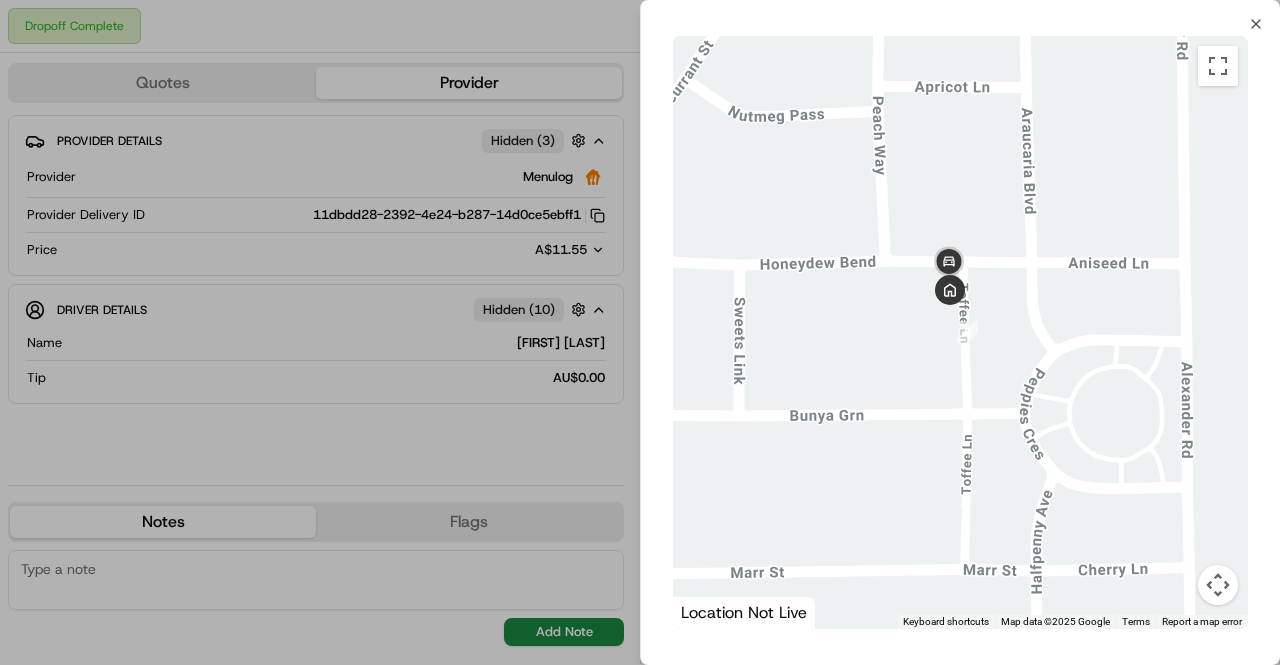drag, startPoint x: 979, startPoint y: 231, endPoint x: 1003, endPoint y: 287, distance: 60.926186 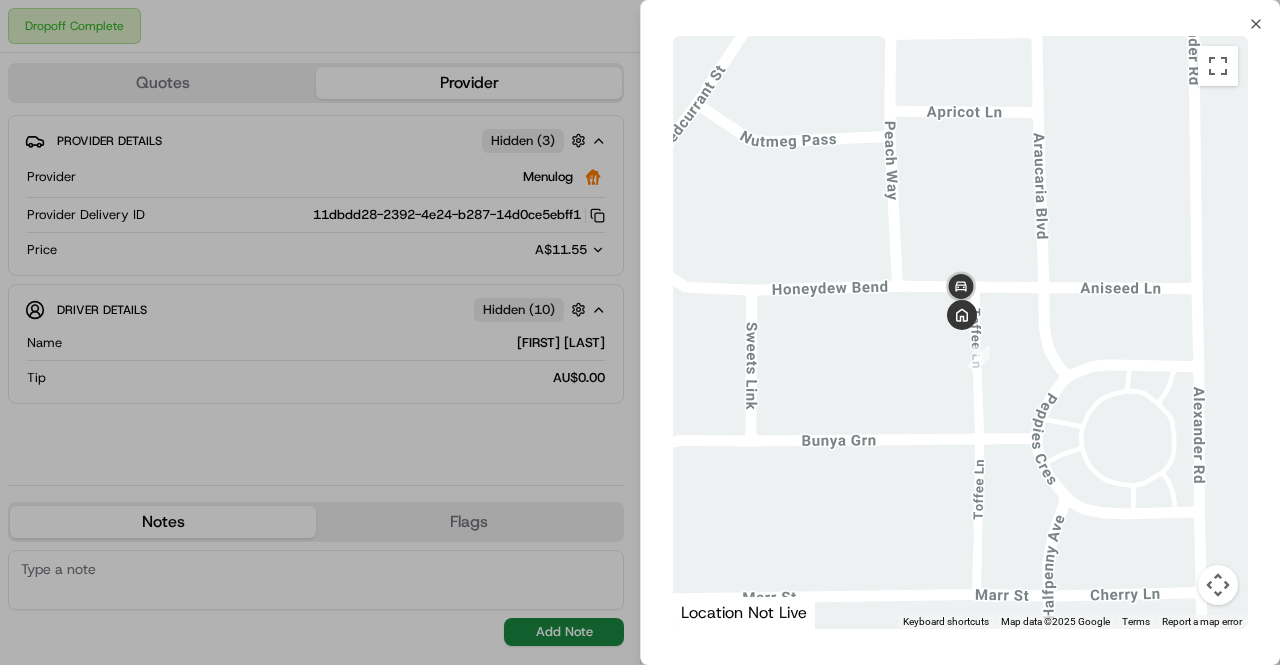 click at bounding box center (1218, 585) 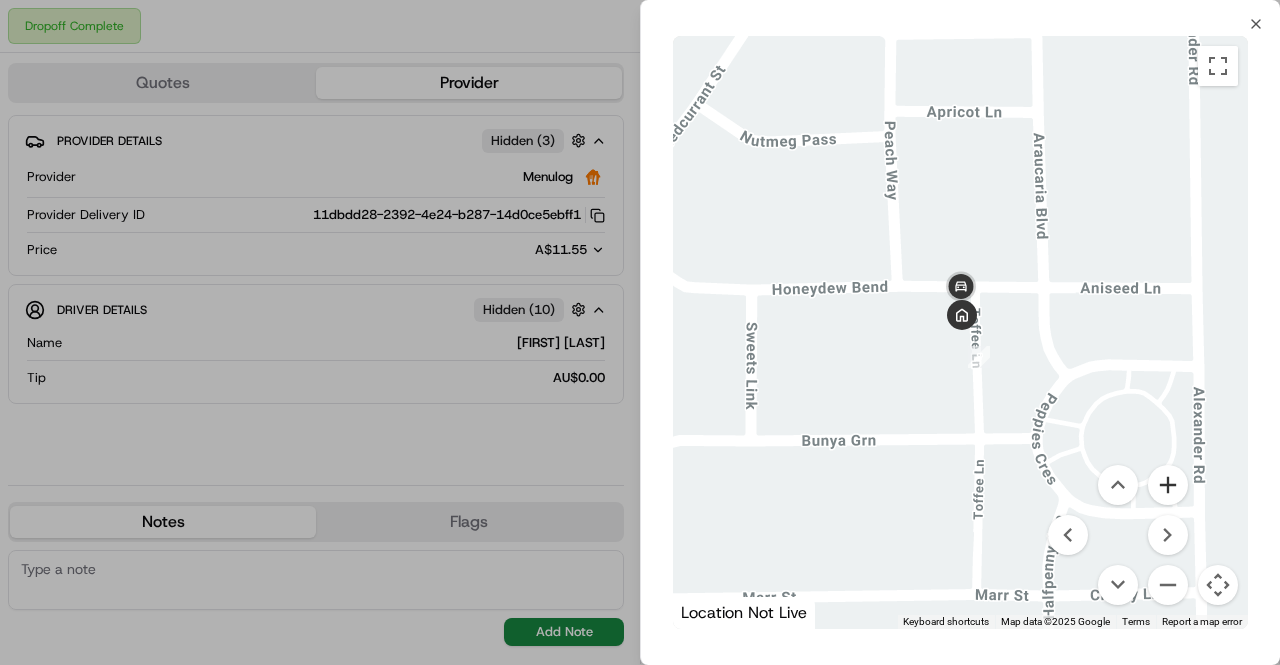 click at bounding box center (1168, 485) 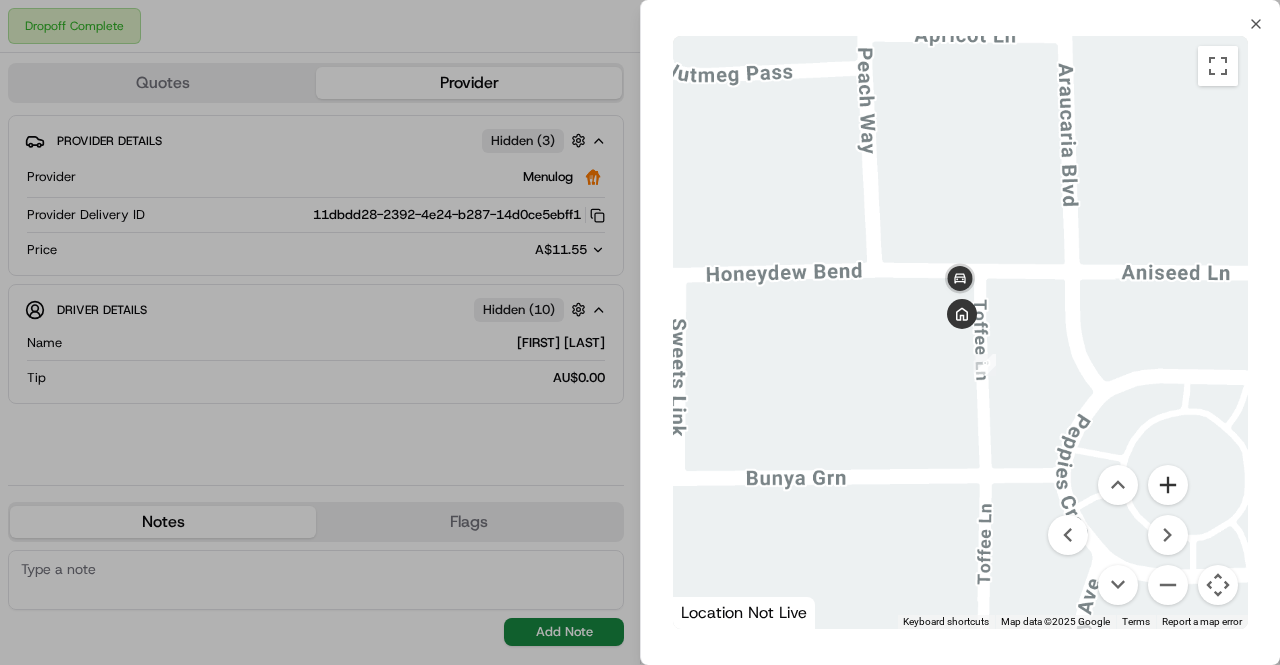 click at bounding box center (1168, 485) 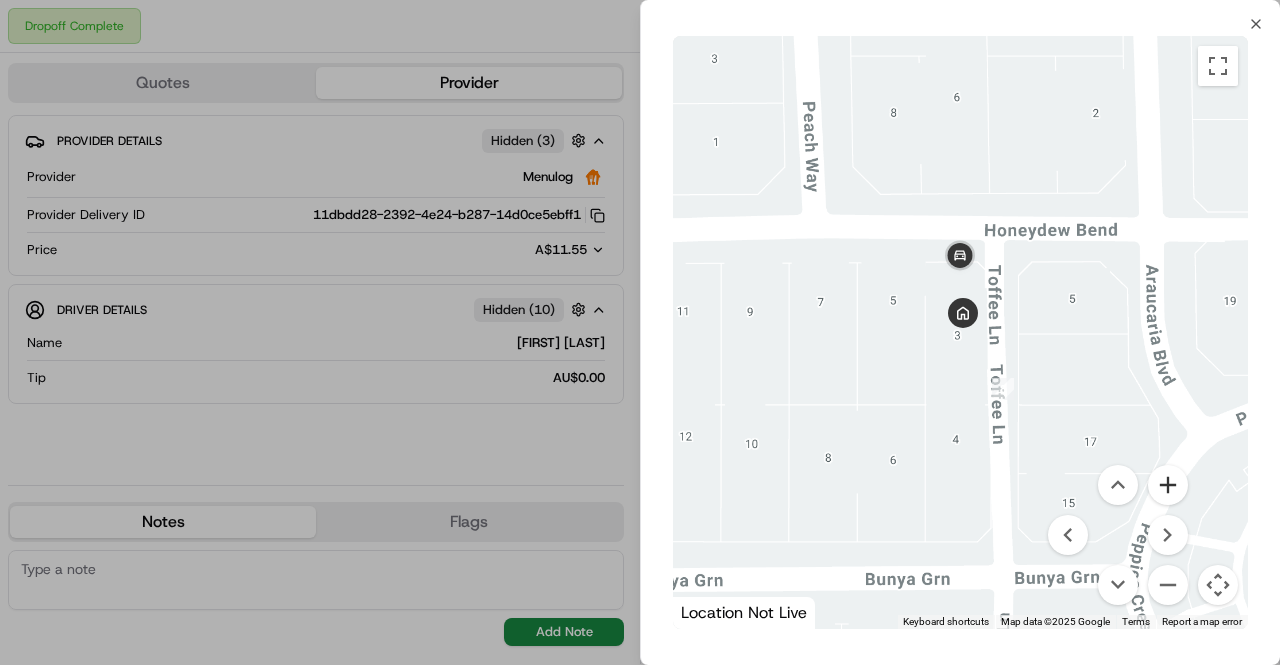 click at bounding box center (1168, 485) 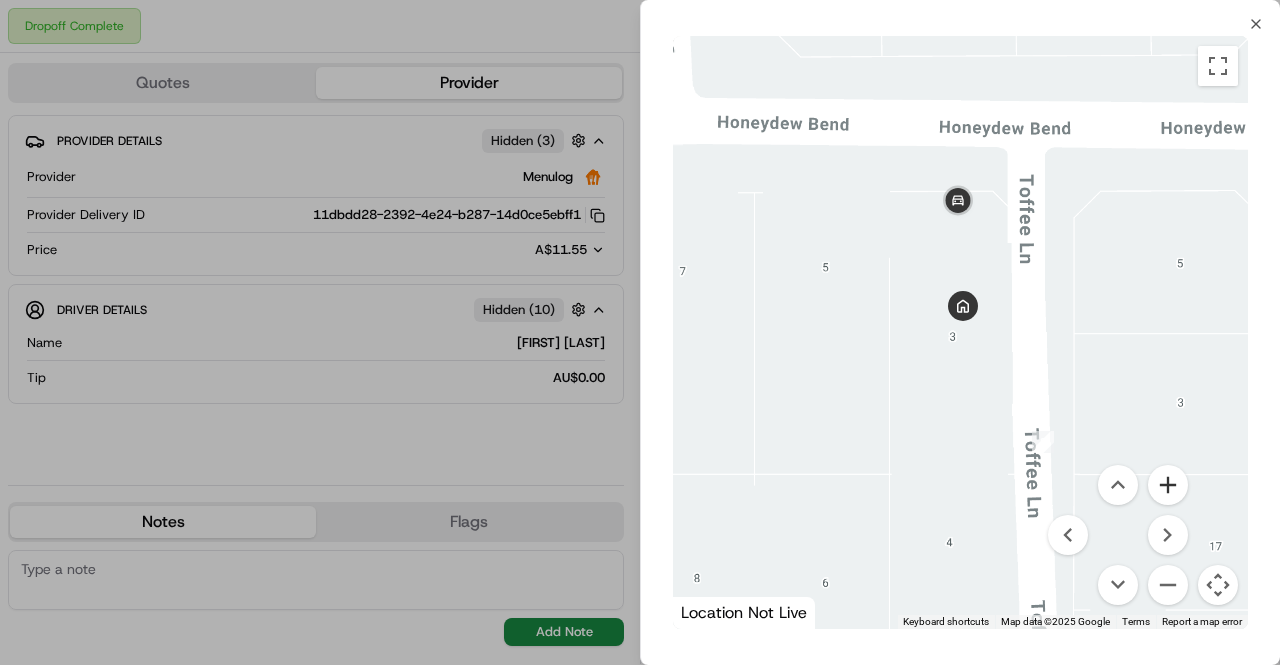 click at bounding box center [1168, 485] 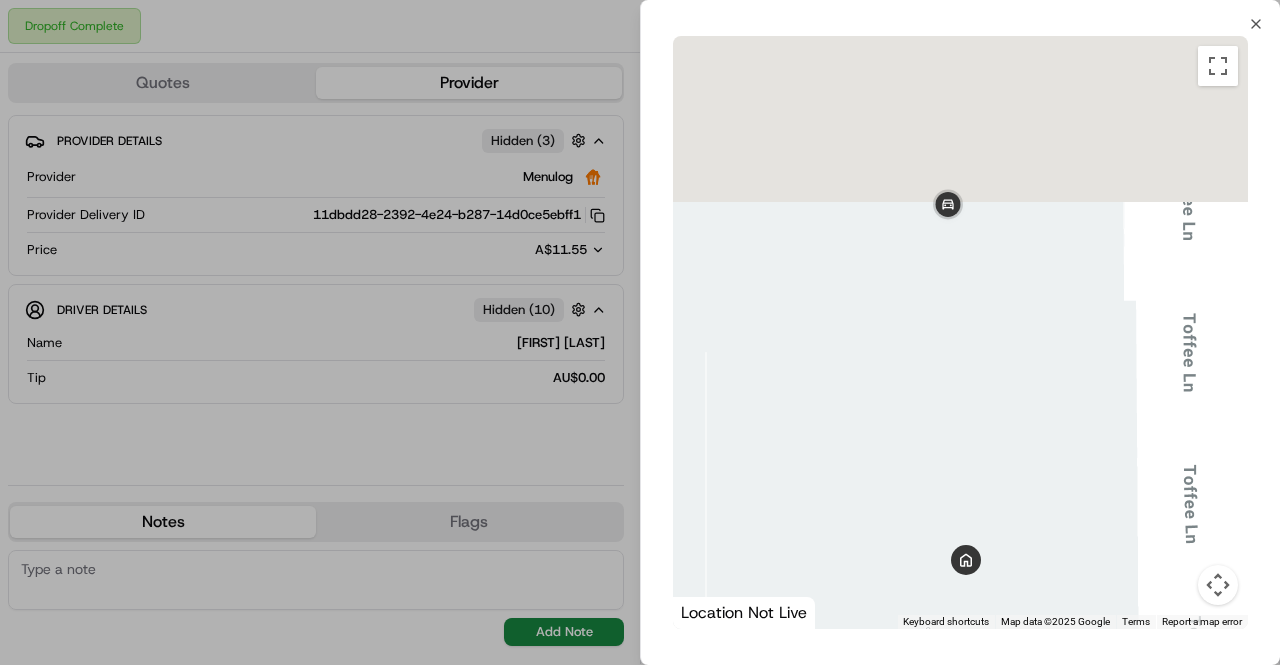 drag, startPoint x: 1065, startPoint y: 145, endPoint x: 1062, endPoint y: 447, distance: 302.0149 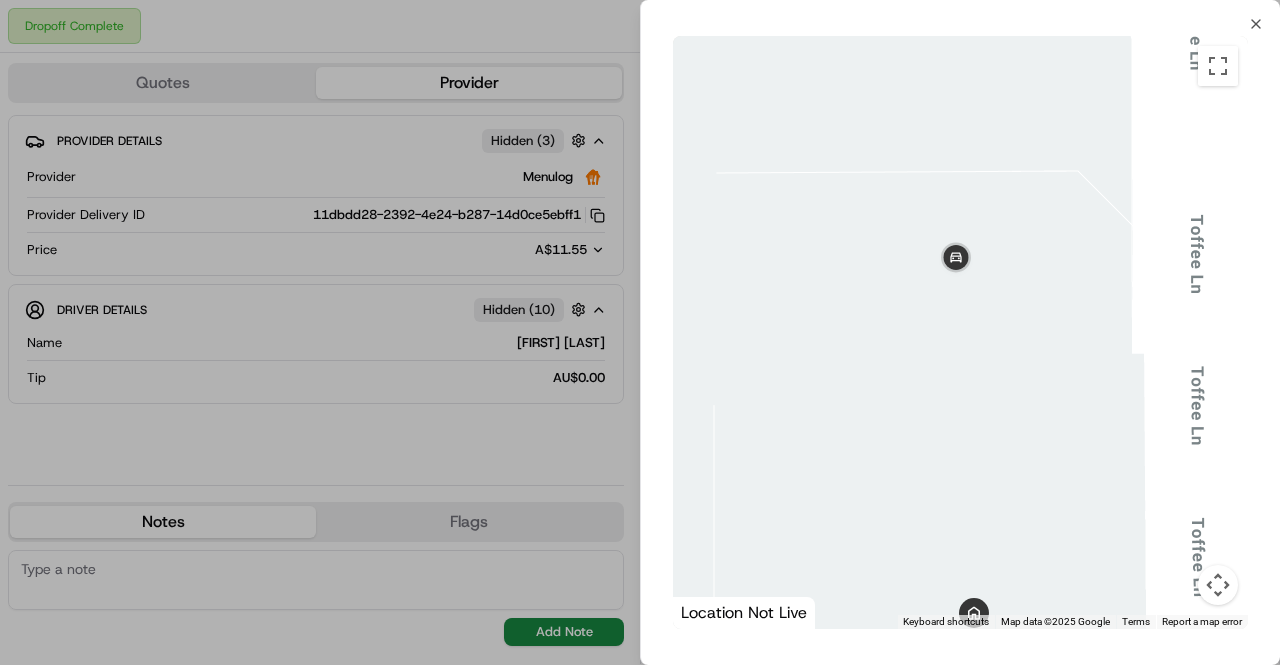 click at bounding box center (1218, 585) 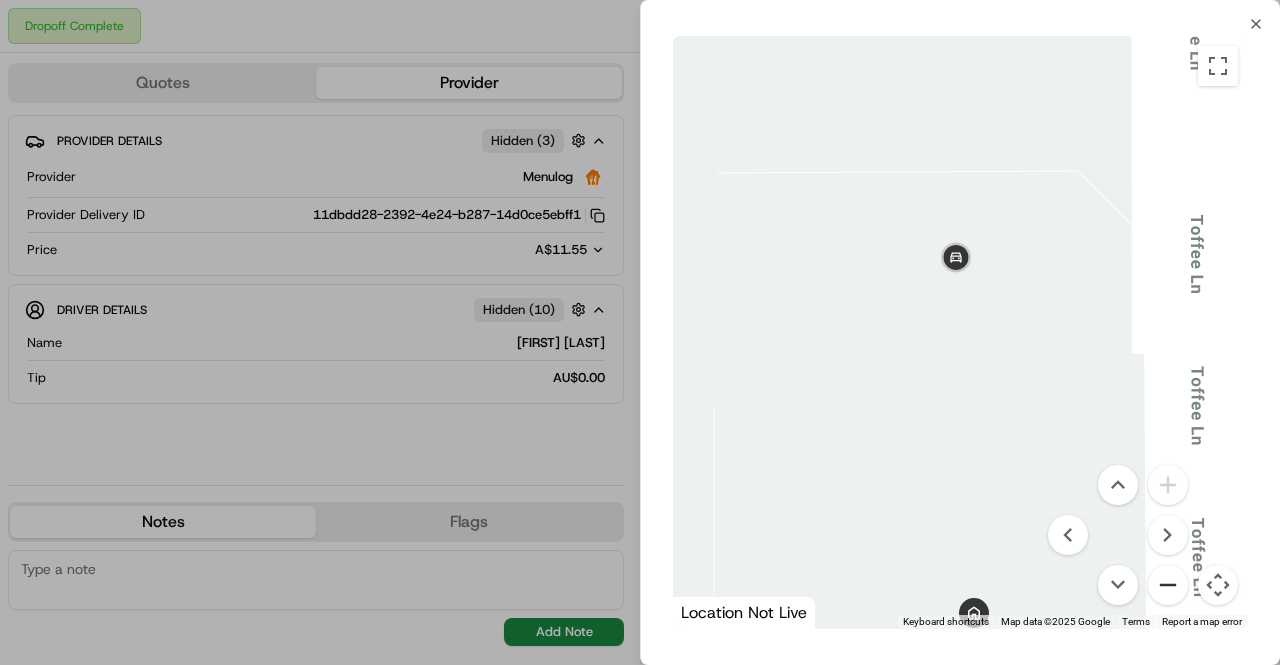 click at bounding box center [1168, 585] 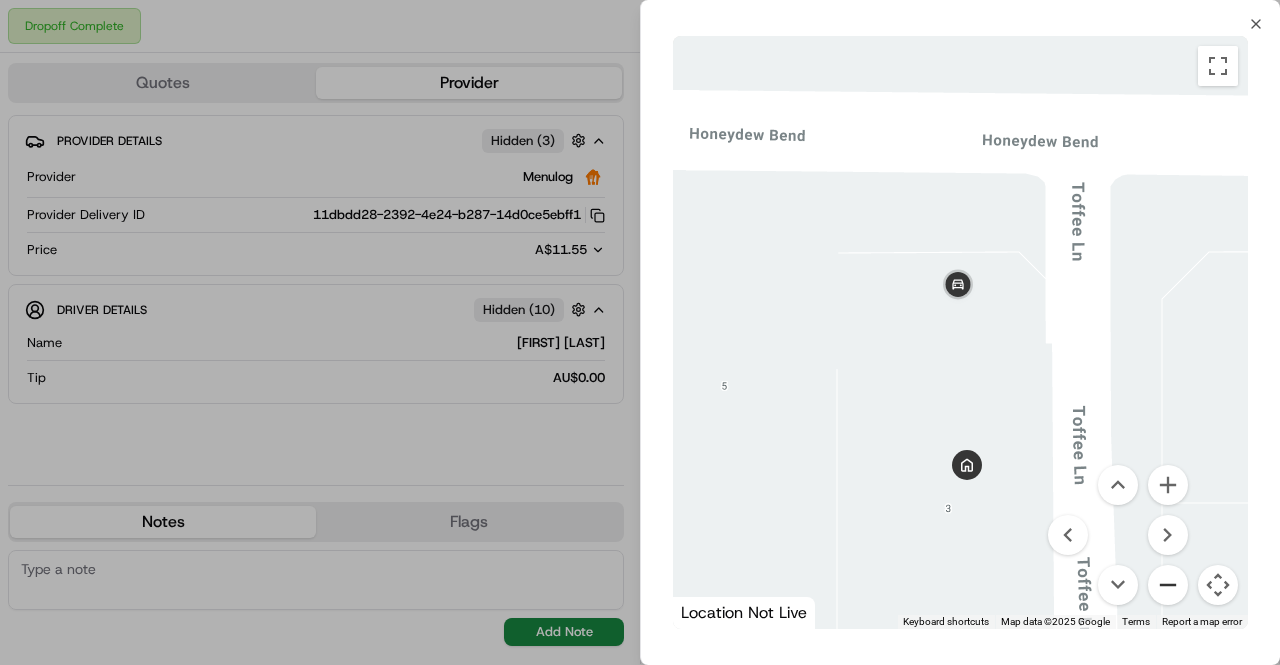 click at bounding box center (1168, 585) 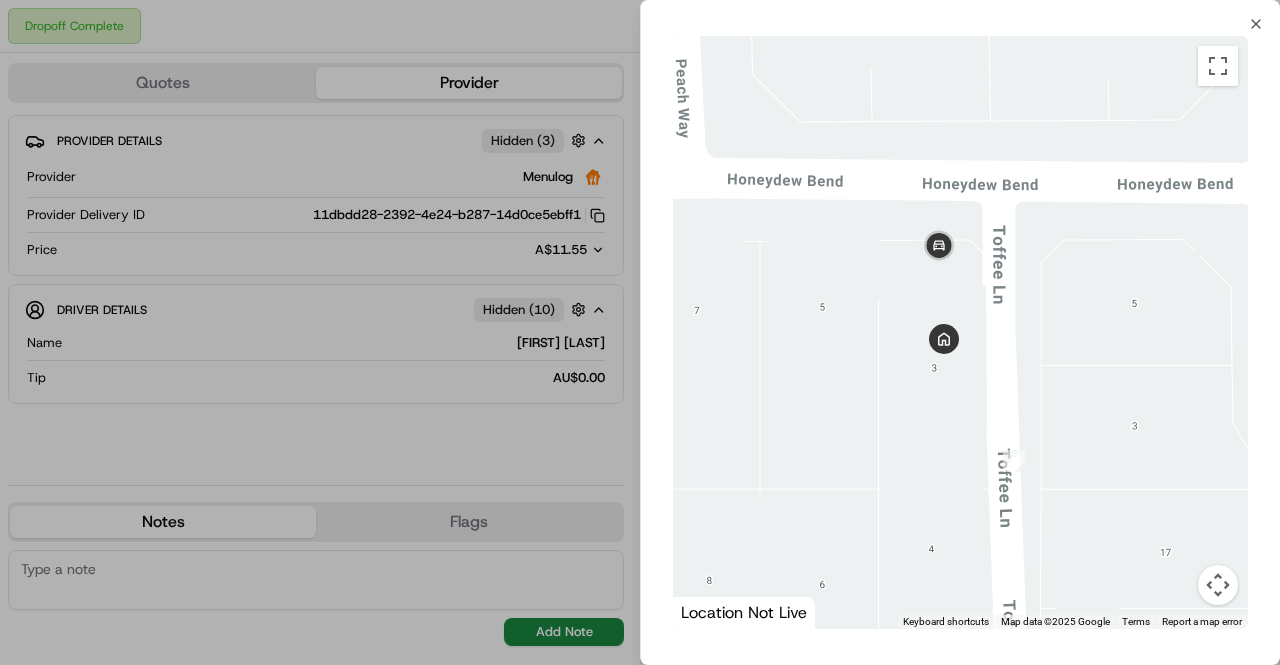 drag, startPoint x: 1018, startPoint y: 403, endPoint x: 994, endPoint y: 344, distance: 63.694584 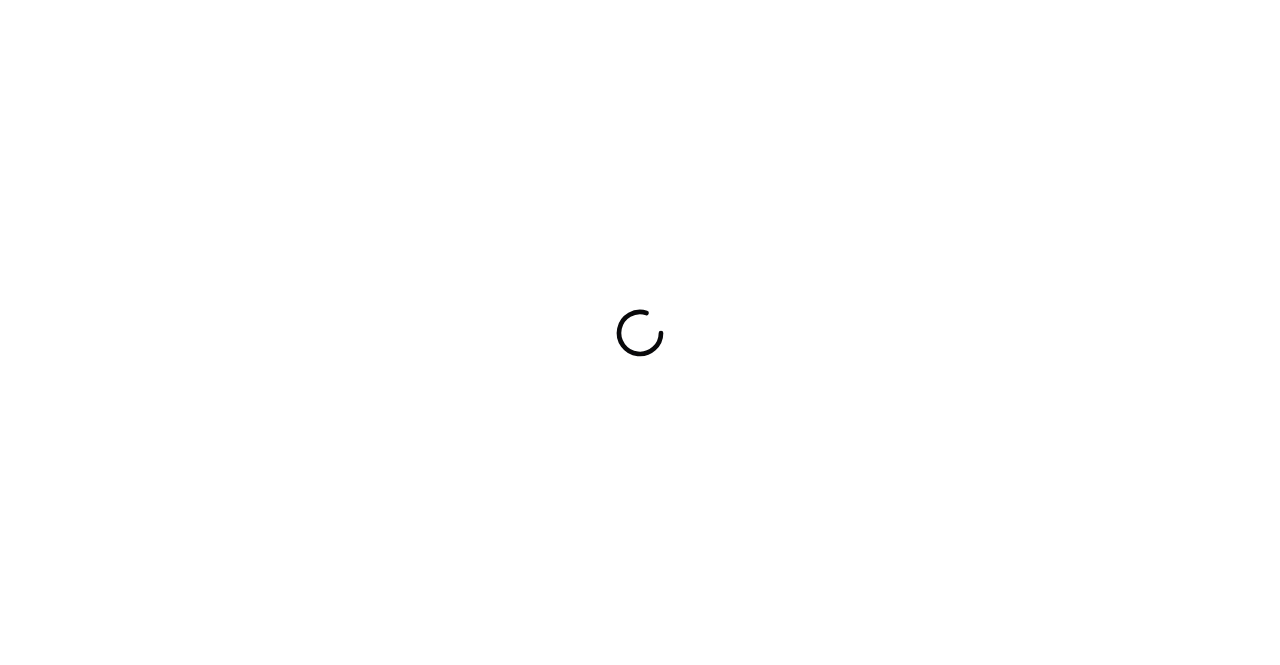 scroll, scrollTop: 0, scrollLeft: 0, axis: both 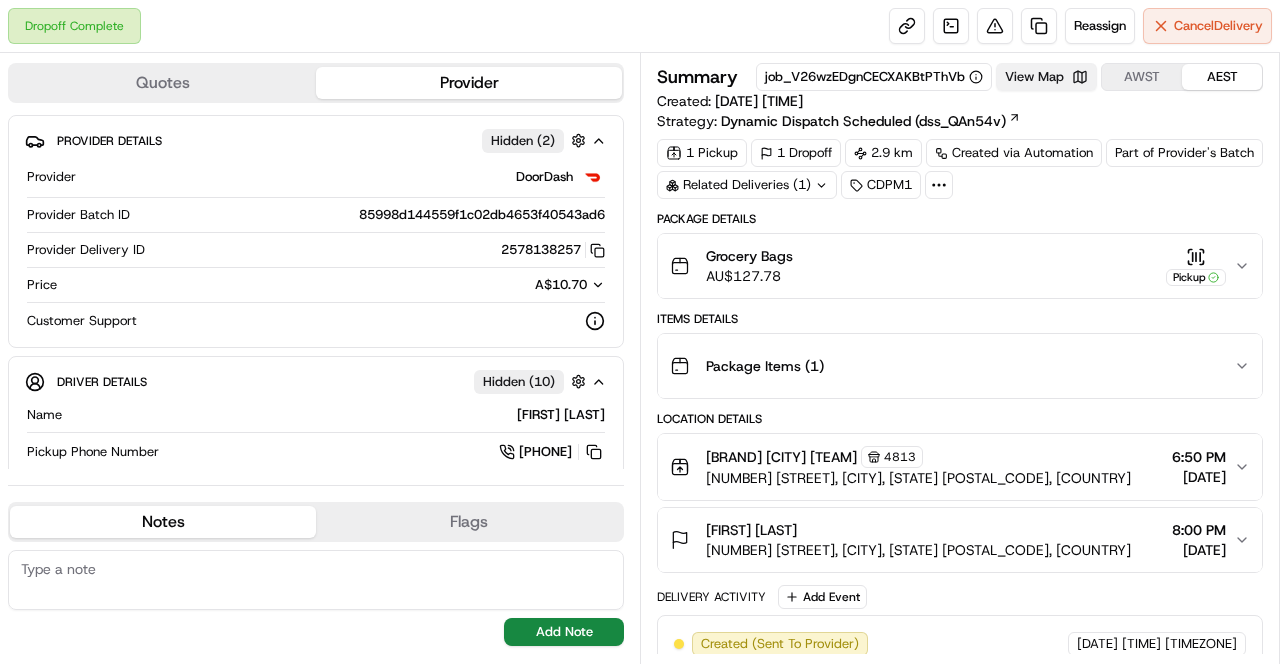 click on "View Map" at bounding box center [1046, 77] 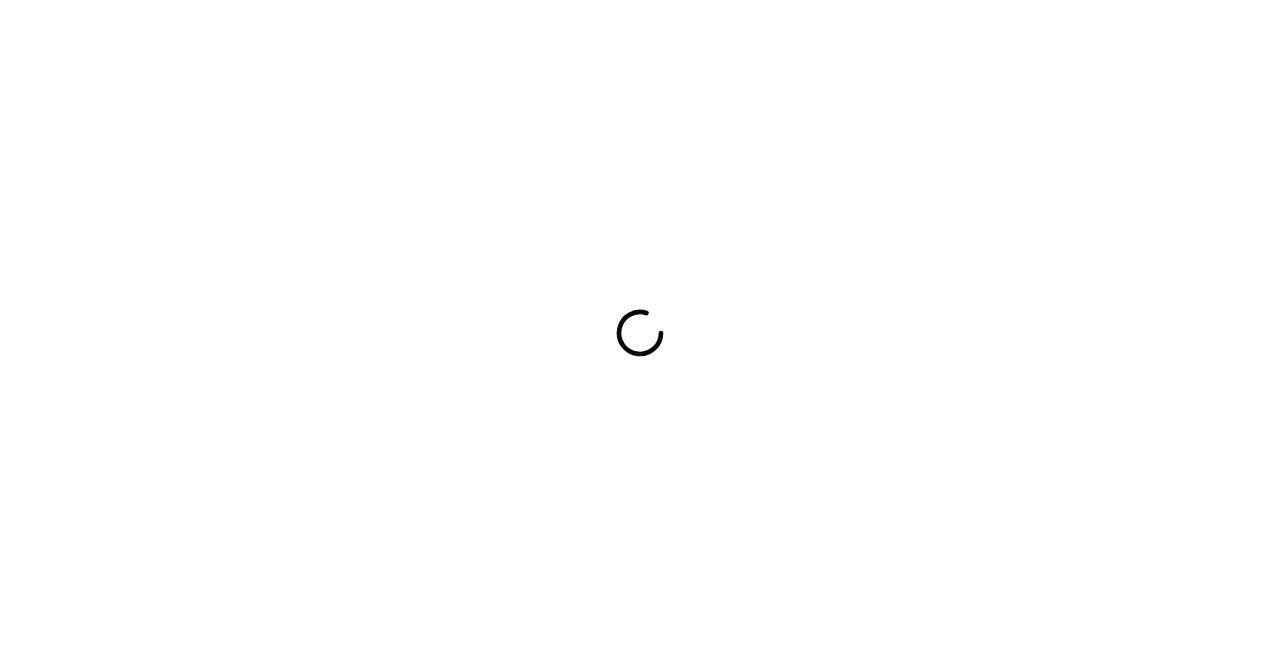 scroll, scrollTop: 0, scrollLeft: 0, axis: both 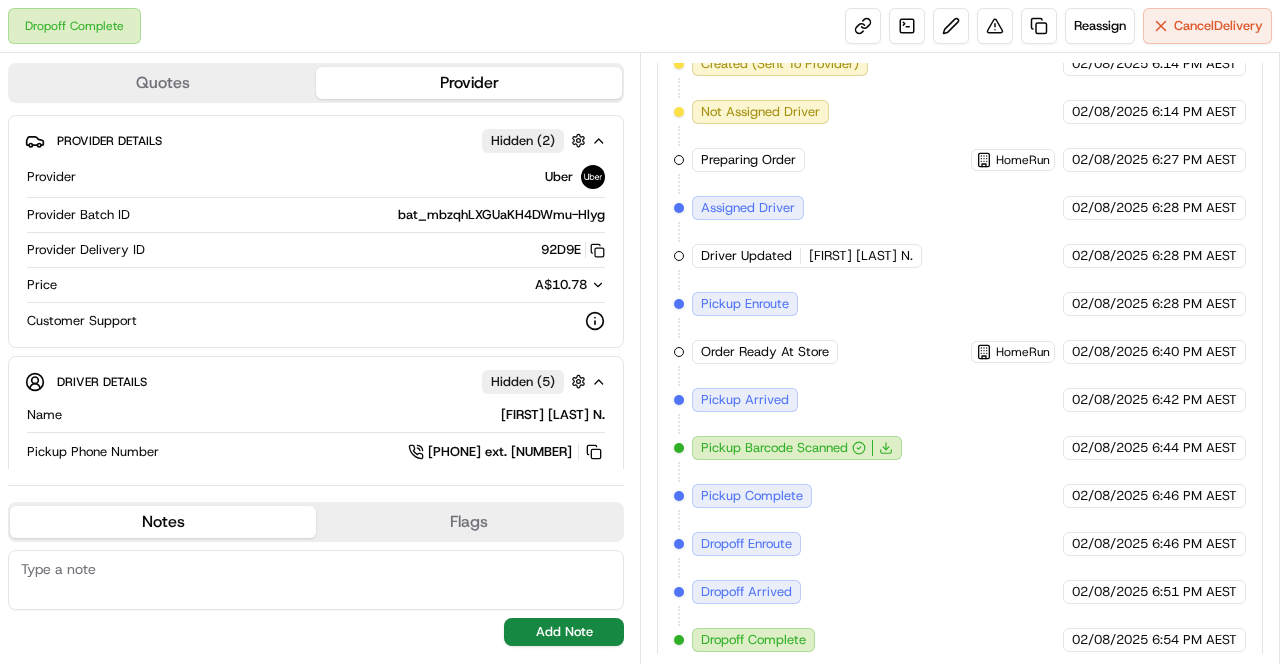 click on "Driver Updated Nikunj Vasudevbhai Patel N." at bounding box center [809, 256] 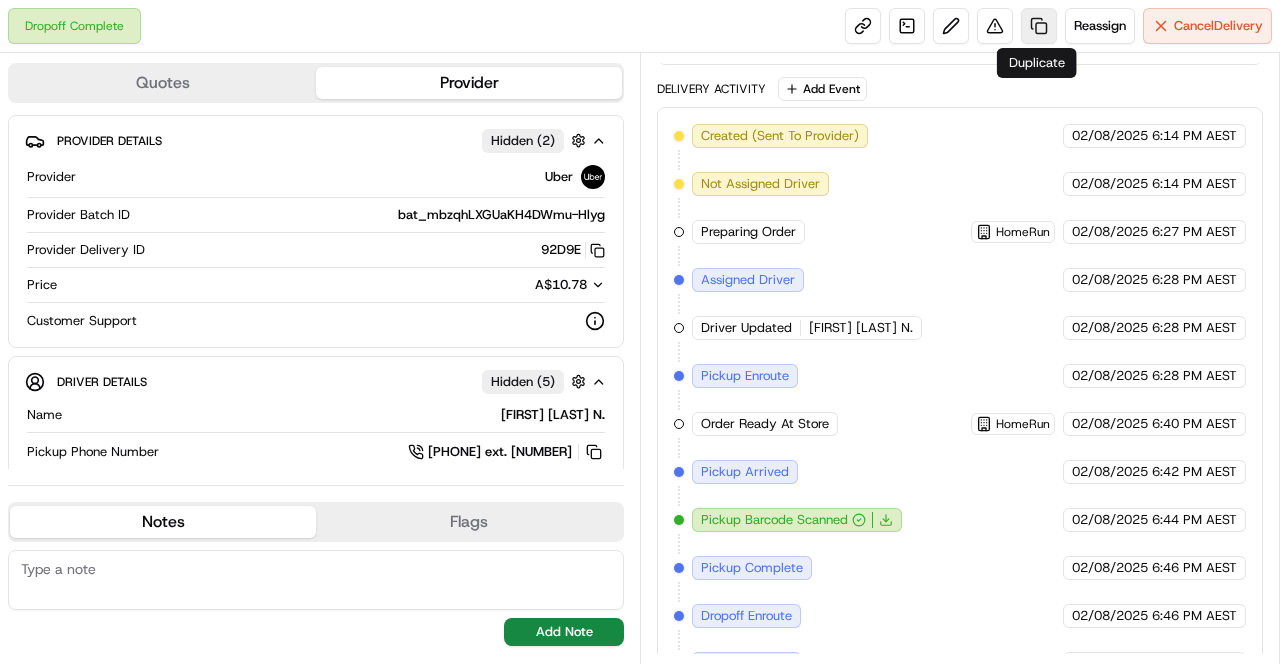 click at bounding box center (1039, 26) 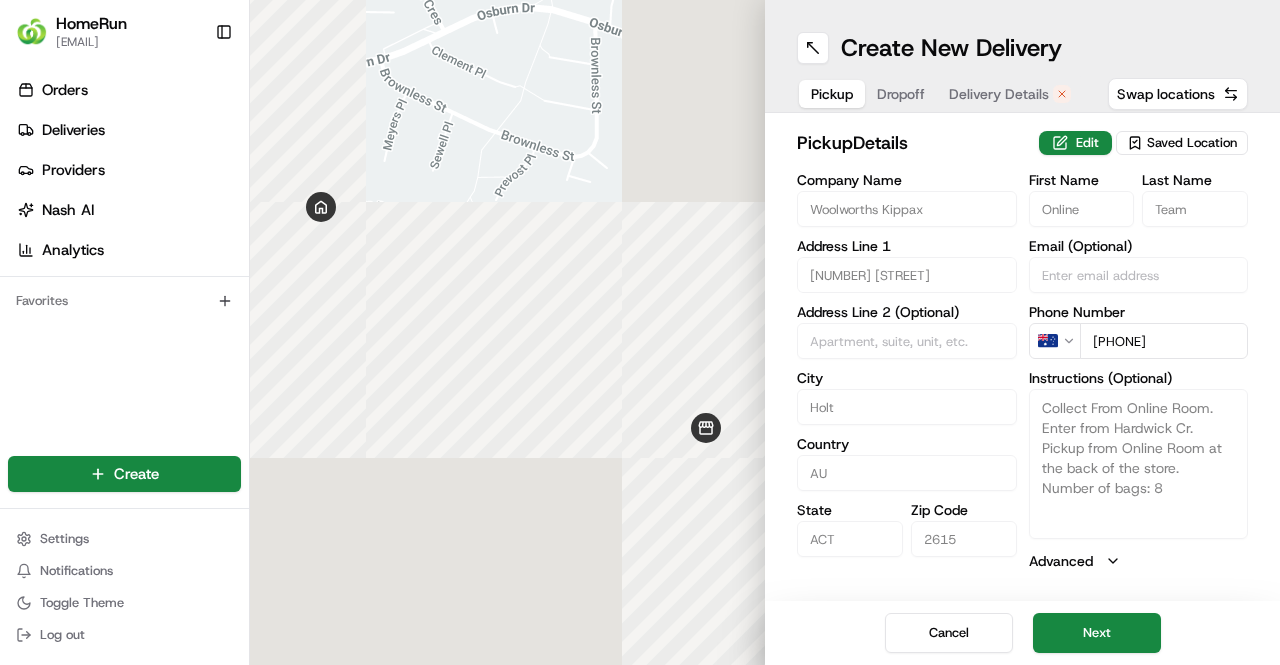 click on "Delivery Details" at bounding box center (999, 94) 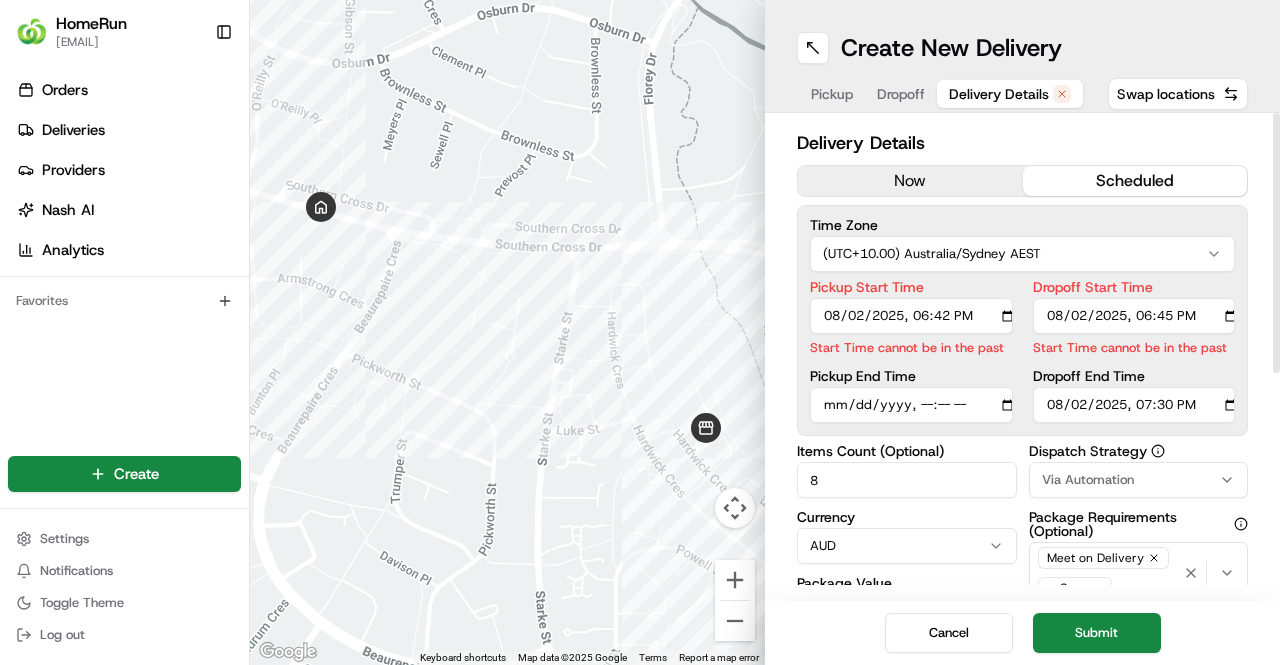 click on "now" at bounding box center [910, 181] 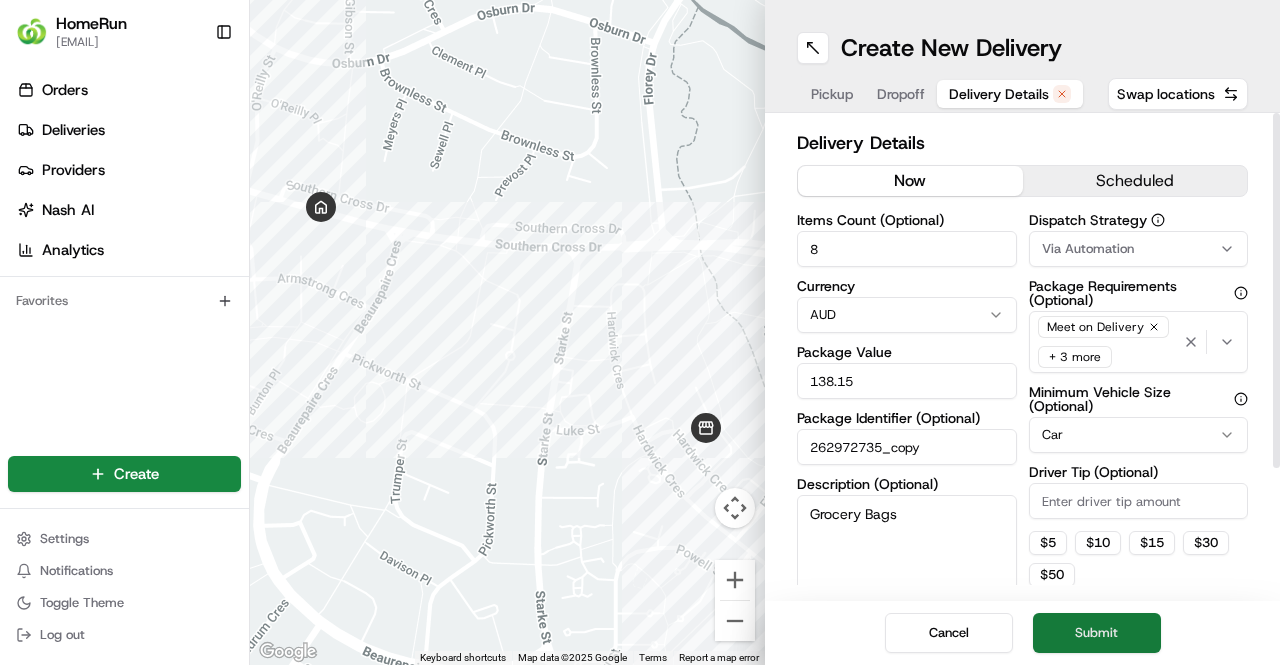 click on "Submit" at bounding box center (1097, 633) 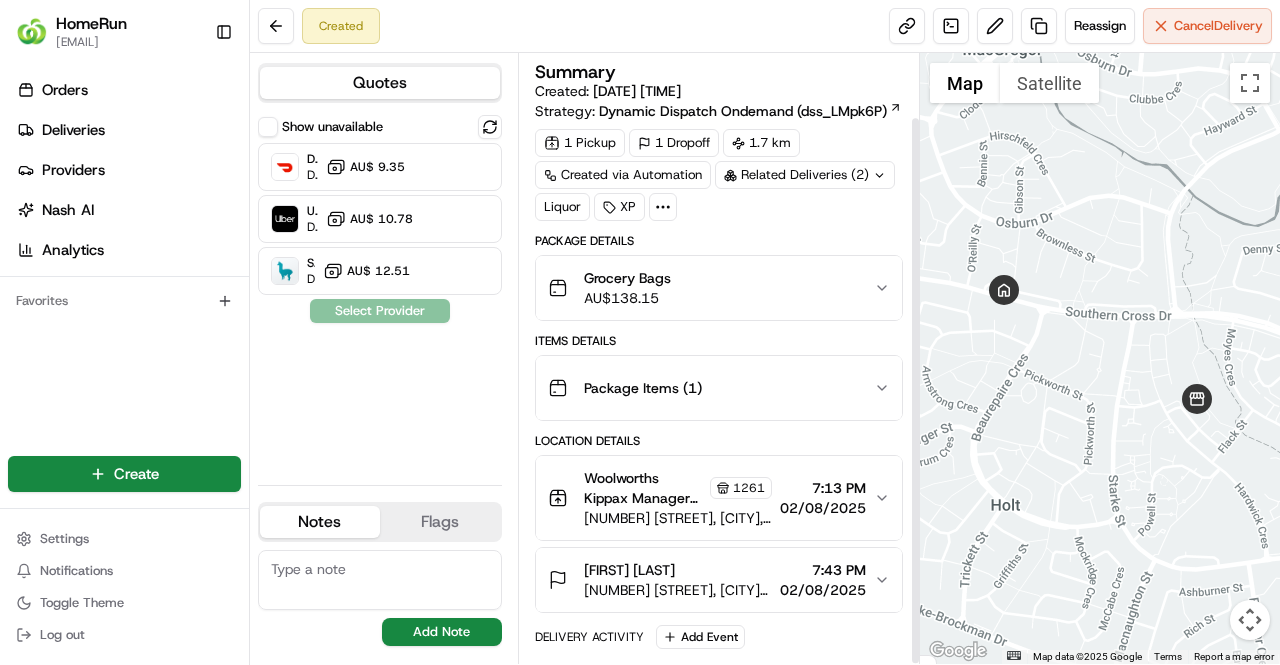 scroll, scrollTop: 70, scrollLeft: 0, axis: vertical 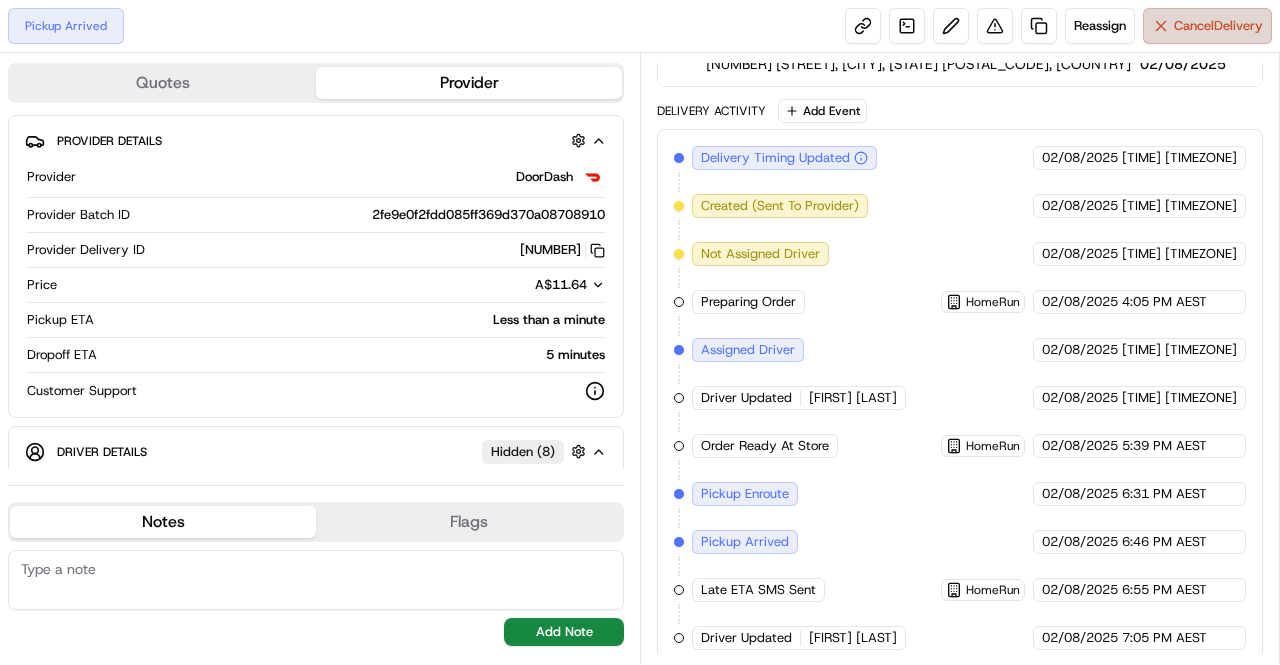 click on "Cancel  Delivery" at bounding box center (1218, 26) 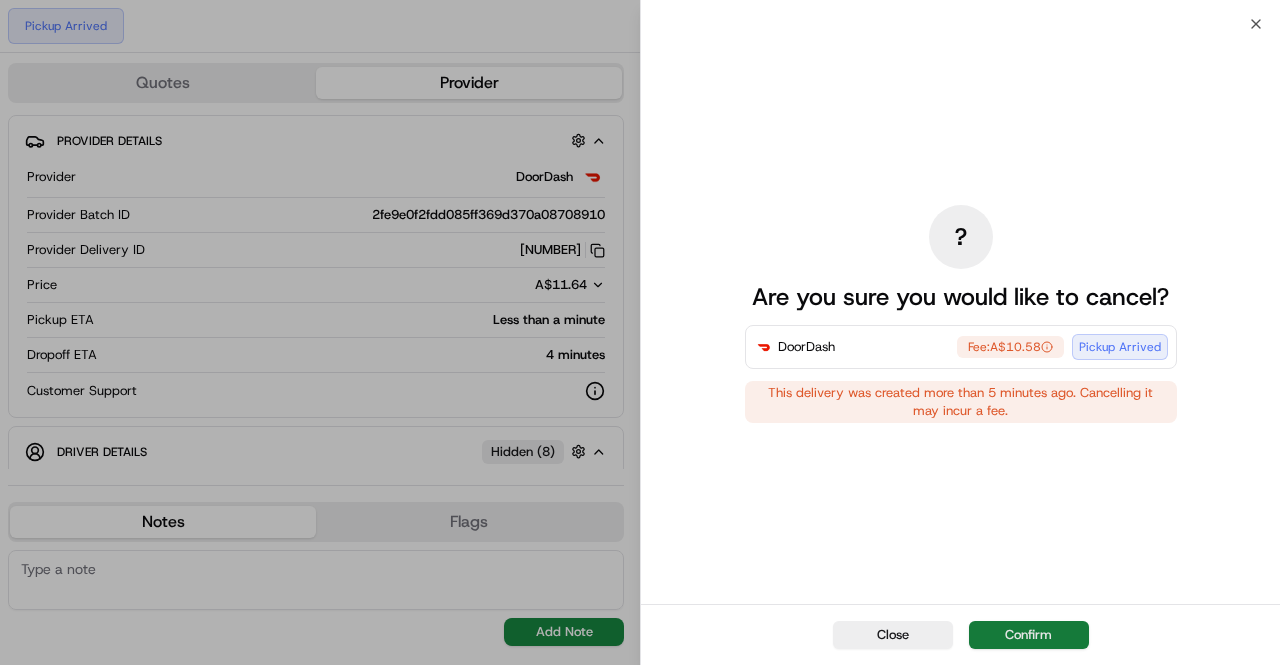 click on "Confirm" at bounding box center [1029, 635] 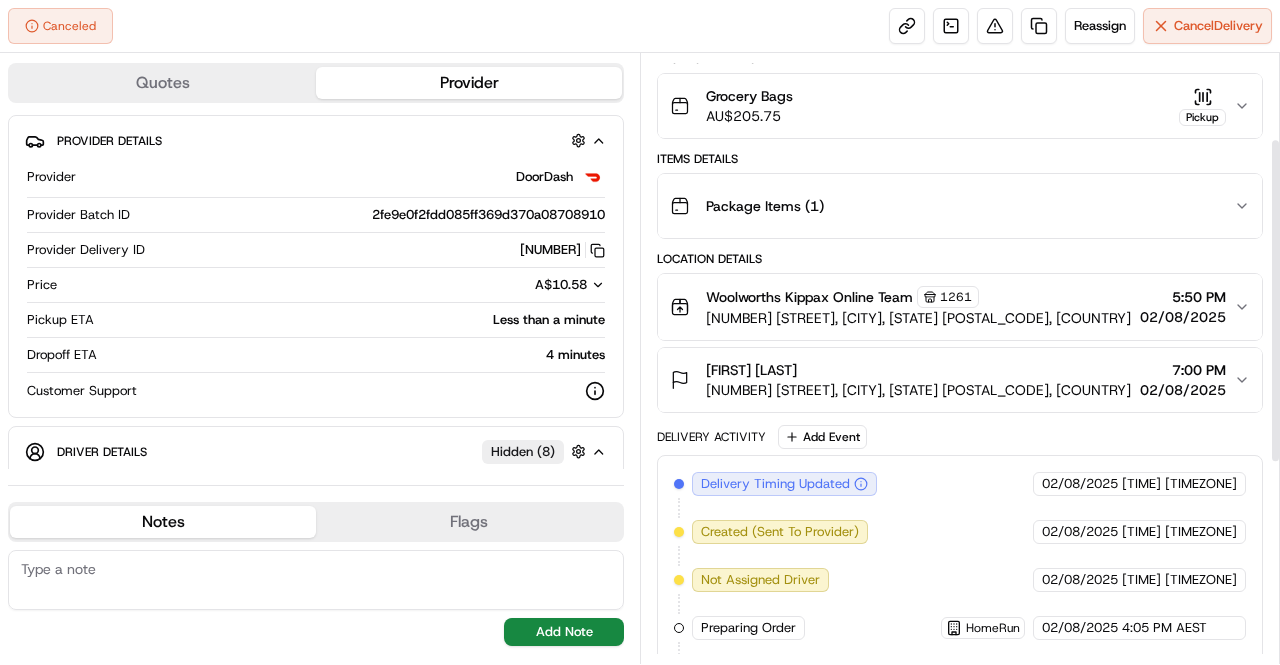 scroll, scrollTop: 533, scrollLeft: 0, axis: vertical 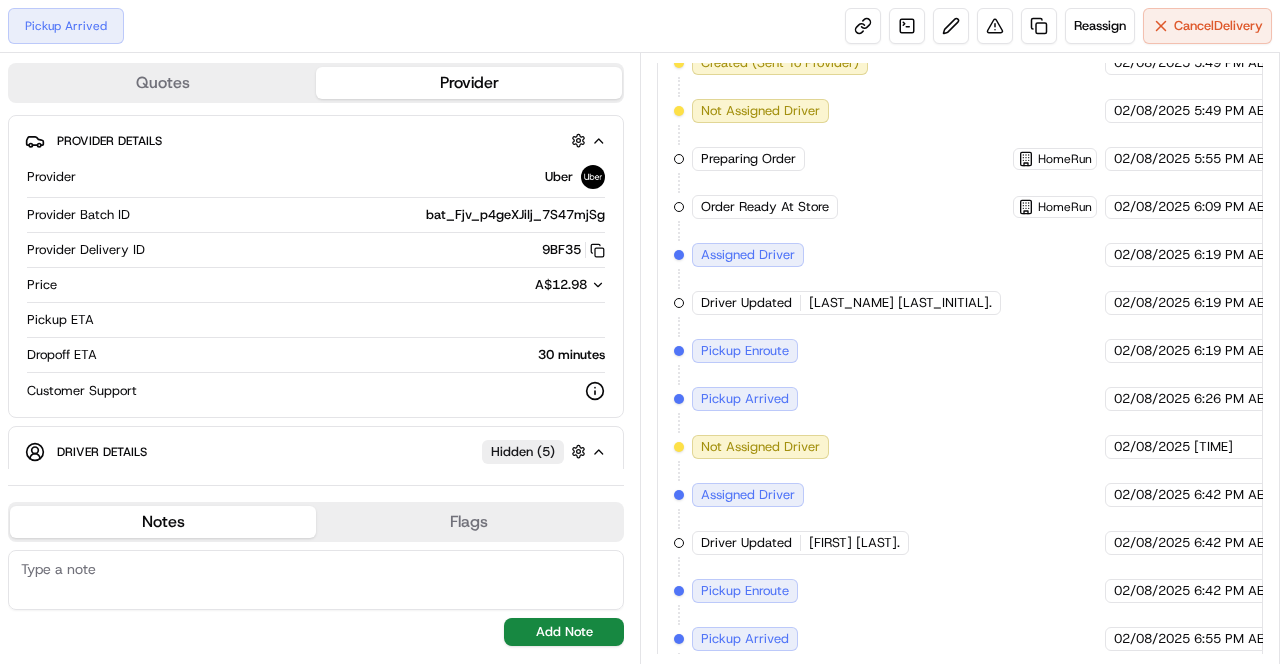 click on "Driver Updated [LAST_NAME] [LAST_INITIAL]." at bounding box center [846, 303] 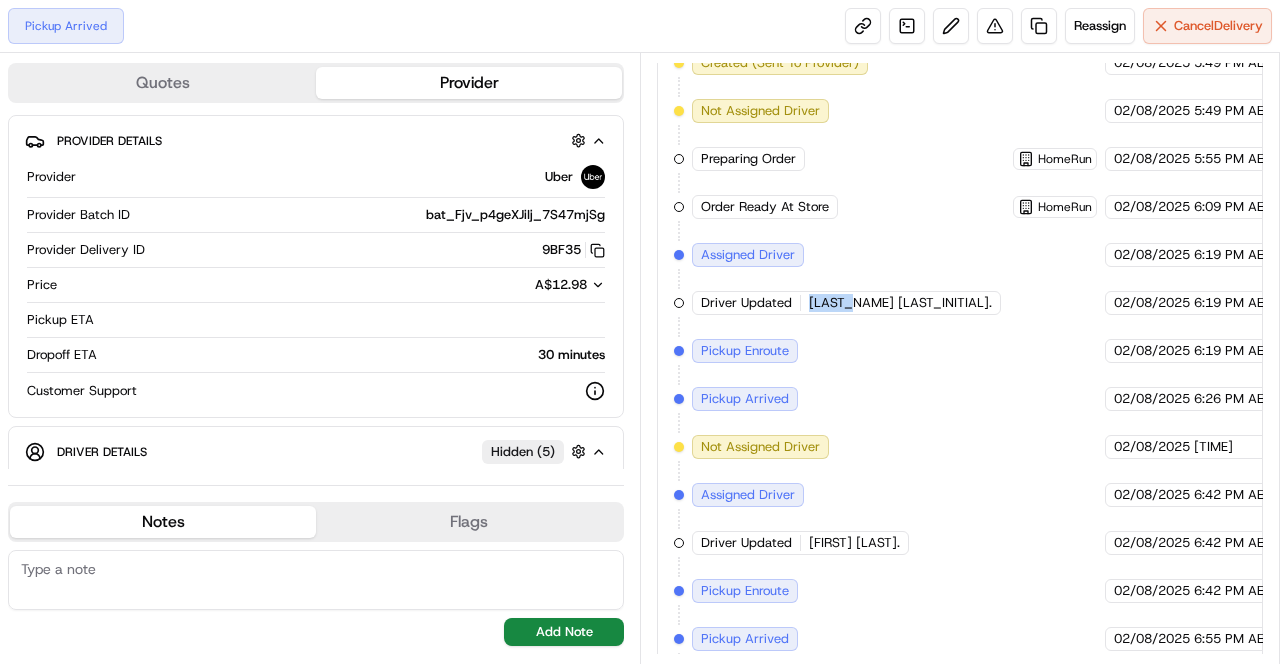 drag, startPoint x: 808, startPoint y: 292, endPoint x: 856, endPoint y: 295, distance: 48.09366 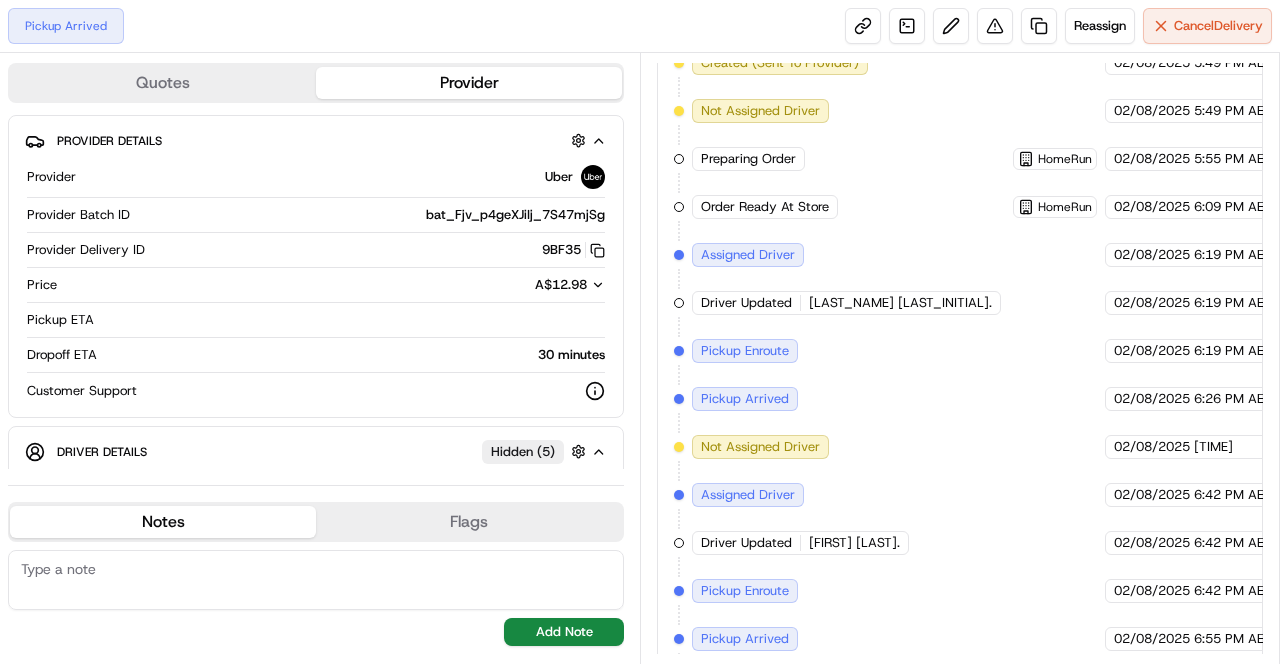 click on "Created (Sent To Provider) Uber [DATE] [TIME] [TIMEZONE] Not Assigned Driver Uber [DATE] [TIME] [TIMEZONE] Preparing Order HomeRun [DATE] [TIME] Order Ready At Store HomeRun [DATE] [TIME] Assigned Driver Uber [DATE] [TIME] Driver Updated [LAST_NAME] [LAST_INITIAL]. Uber [DATE] [TIME] Pickup Enroute Uber [DATE] [TIME] Pickup Arrived Uber [DATE] [TIME] Not Assigned Driver Uber [DATE] [TIME] Assigned Driver Uber [DATE] [TIME] Driver Updated [FIRST] [LAST]. Uber [DATE] [TIME] Pickup Enroute Uber [DATE] [TIME] Pickup Arrived Uber [DATE] [TIME] Driver Updated [LAST_NAME] [LAST_INITIAL]. Uber [DATE] [TIME] Late ETA SMS Sent HomeRun [DATE] [TIME] Driver Updated [FIRST] [LAST]. Uber [DATE] [TIME] Driver Updated [LAST_NAME] [LAST_INITIAL]. Uber [DATE] [TIME] Driver Updated [LAST_NAME] [LAST_INITIAL]. Uber [DATE] [TIME]" at bounding box center (960, 471) 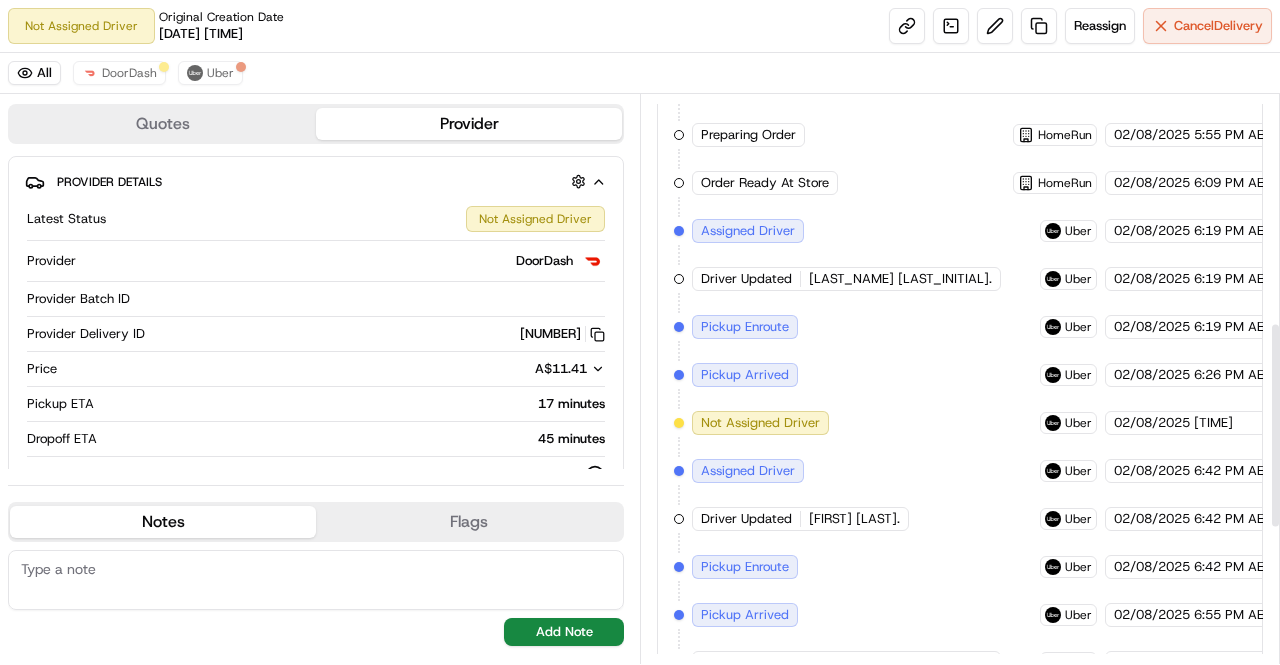 scroll, scrollTop: 626, scrollLeft: 0, axis: vertical 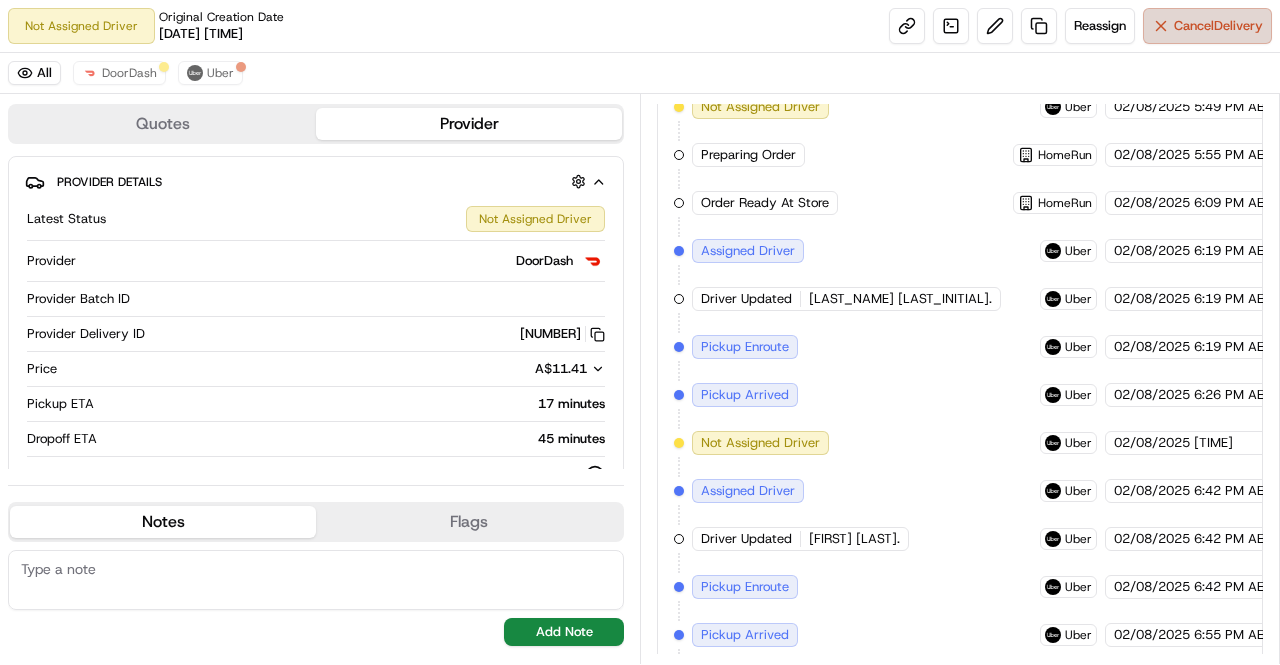click on "Cancel  Delivery" at bounding box center [1207, 26] 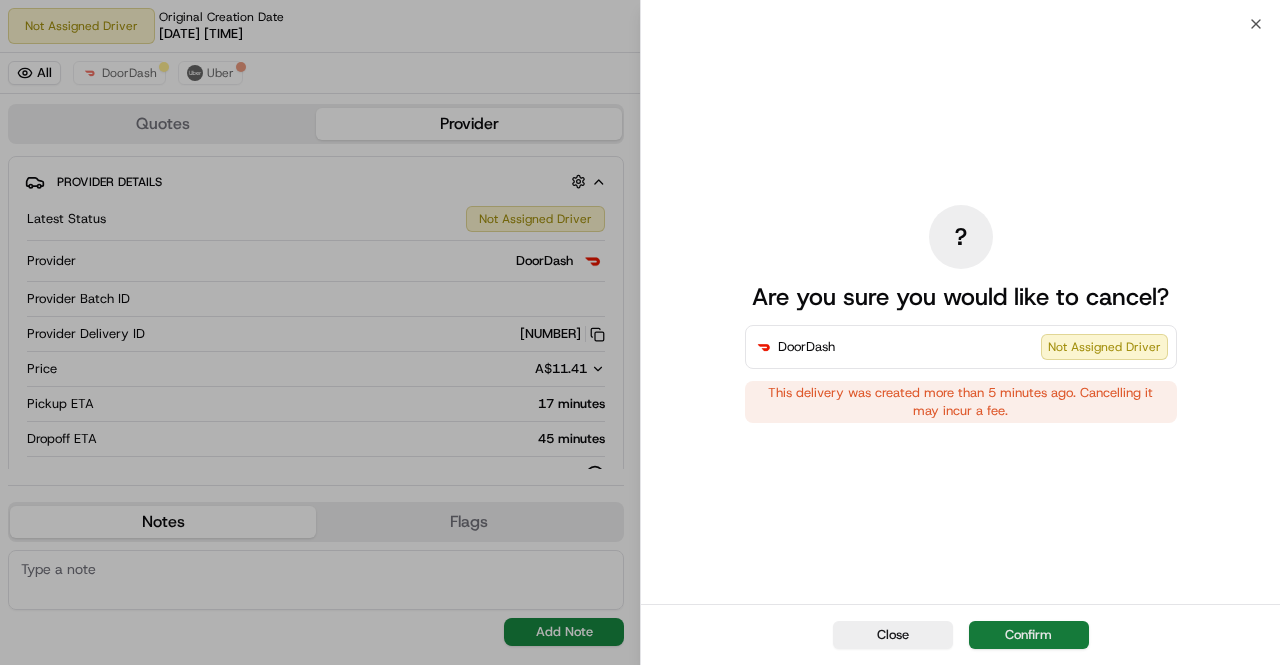 click on "Confirm" at bounding box center [1029, 635] 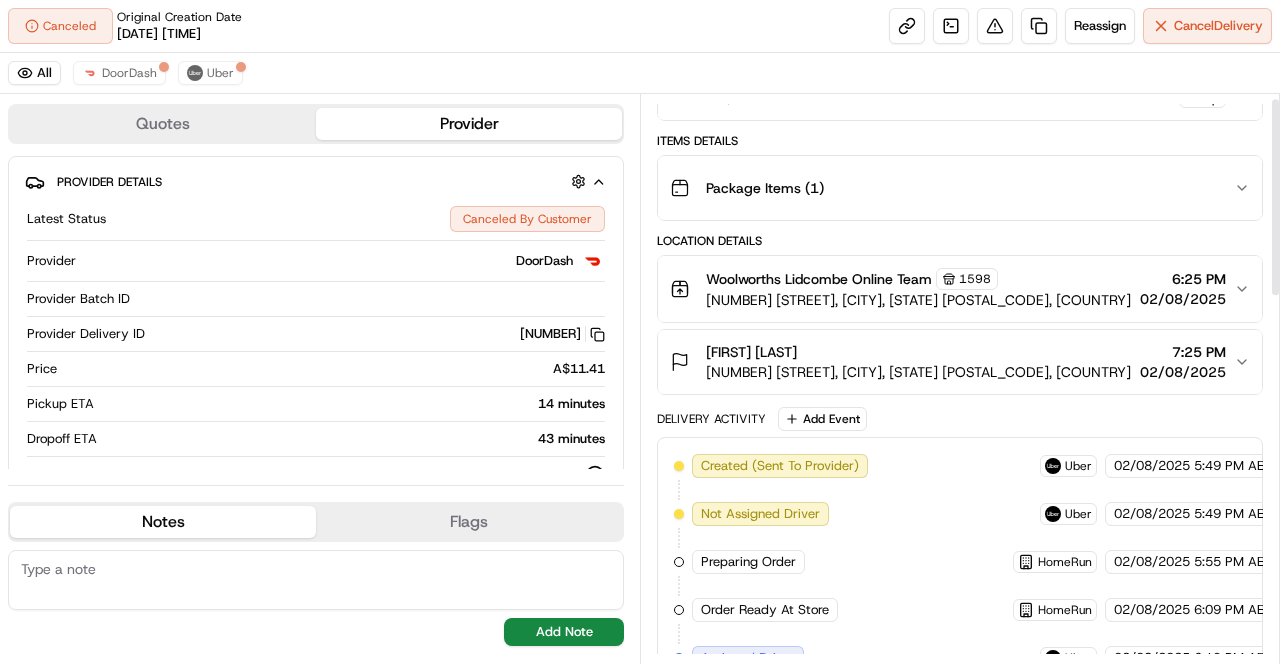 scroll, scrollTop: 0, scrollLeft: 0, axis: both 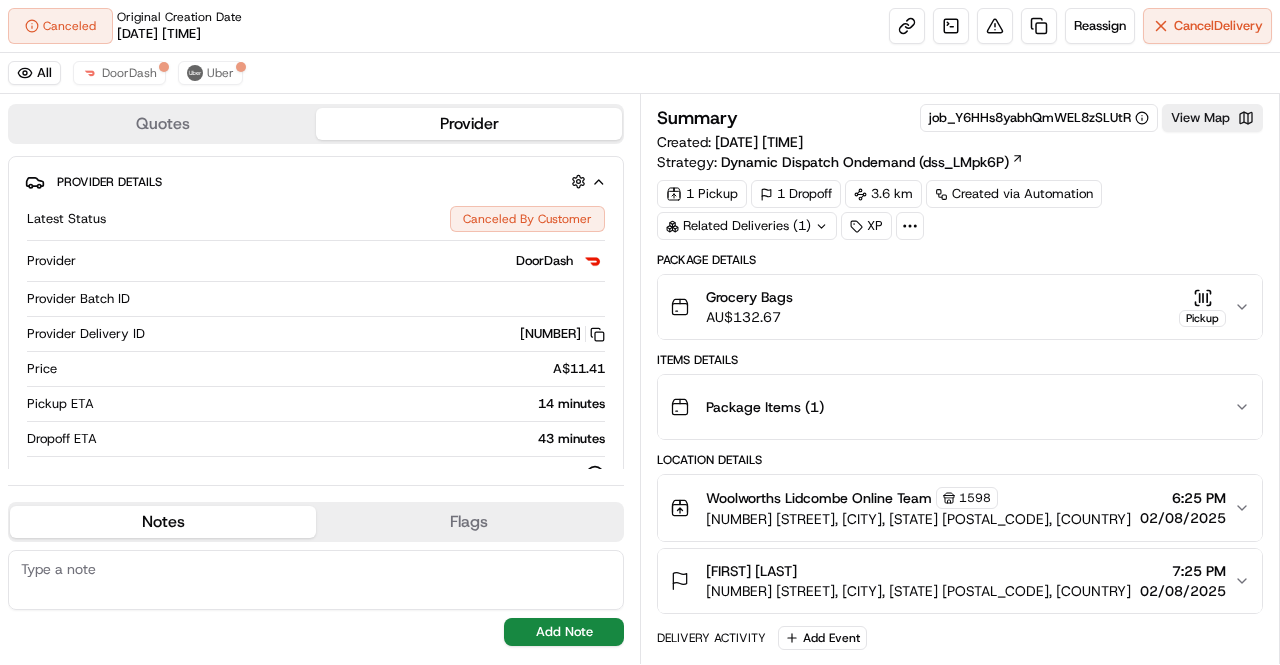 click on "Package Details Grocery Bags AU$ 132.67 Pickup Items Details Package Items ( 1 ) Location Details Woolworths Lidcombe Online Team 1598 [NUMBER] [STREET], [CITY], [STATE] [POSTAL_CODE], [COUNTRY] [TIME] [DATE]  [FIRST] [LAST] [NUMBER] [STREET], [CITY], [STATE] [POSTAL_CODE], [COUNTRY] [TIME] [DATE] Delivery Activity Add Event Created (Sent To Provider) Uber [DATE] [TIME] [TIMEZONE] Not Assigned Driver Uber [DATE] [TIME] [TIMEZONE] Preparing Order HomeRun [DATE] [TIME] Order Ready At Store HomeRun [DATE] [TIME] Assigned Driver Uber [DATE] [TIME] Driver Updated [LAST_NAME] [LAST_INITIAL]. Uber [DATE] [TIME] Pickup Enroute Uber [DATE] [TIME] Pickup Arrived Uber [DATE] [TIME] Not Assigned Driver Uber [DATE] [TIME] Assigned Driver Uber [DATE] [TIME] Driver Updated [FIRST] [LAST]. Uber [DATE] [TIME] Pickup Enroute Uber [DATE] [TIME] Pickup Arrived Uber [DATE] [TIME] Driver Updated [LAST_NAME] [LAST_INITIAL]. Uber [DATE] [TIME] Late ETA SMS Sent" at bounding box center (960, 987) 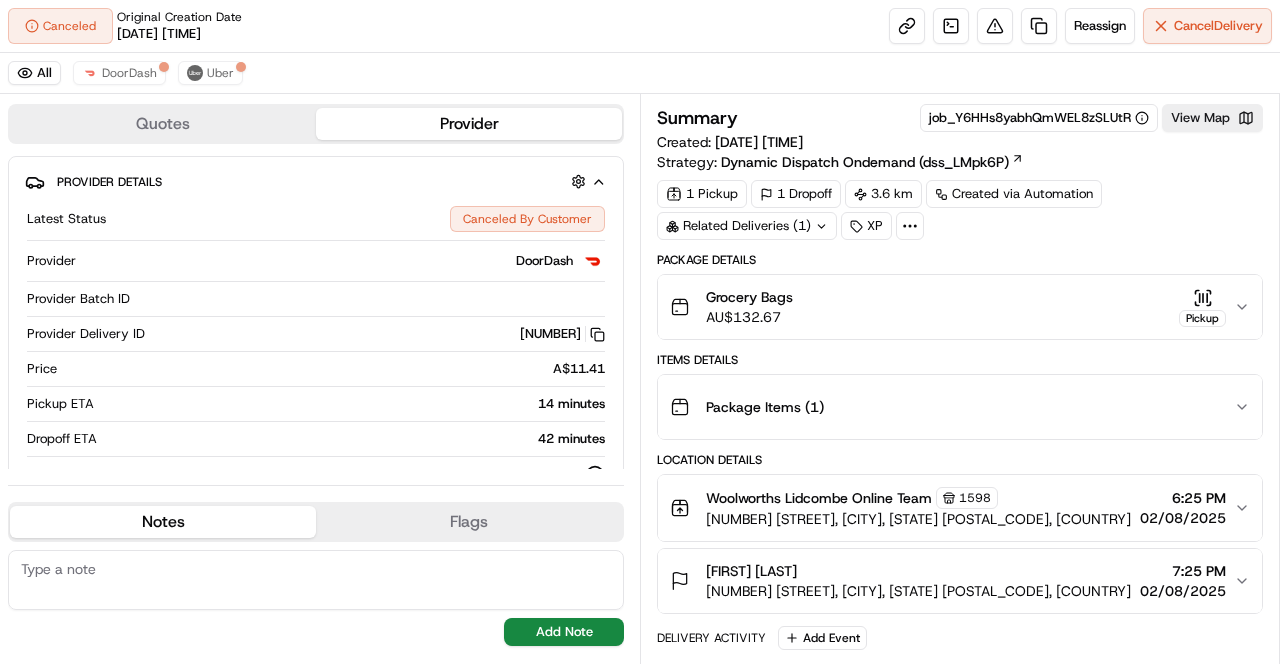 click on "Items Details" at bounding box center (960, 360) 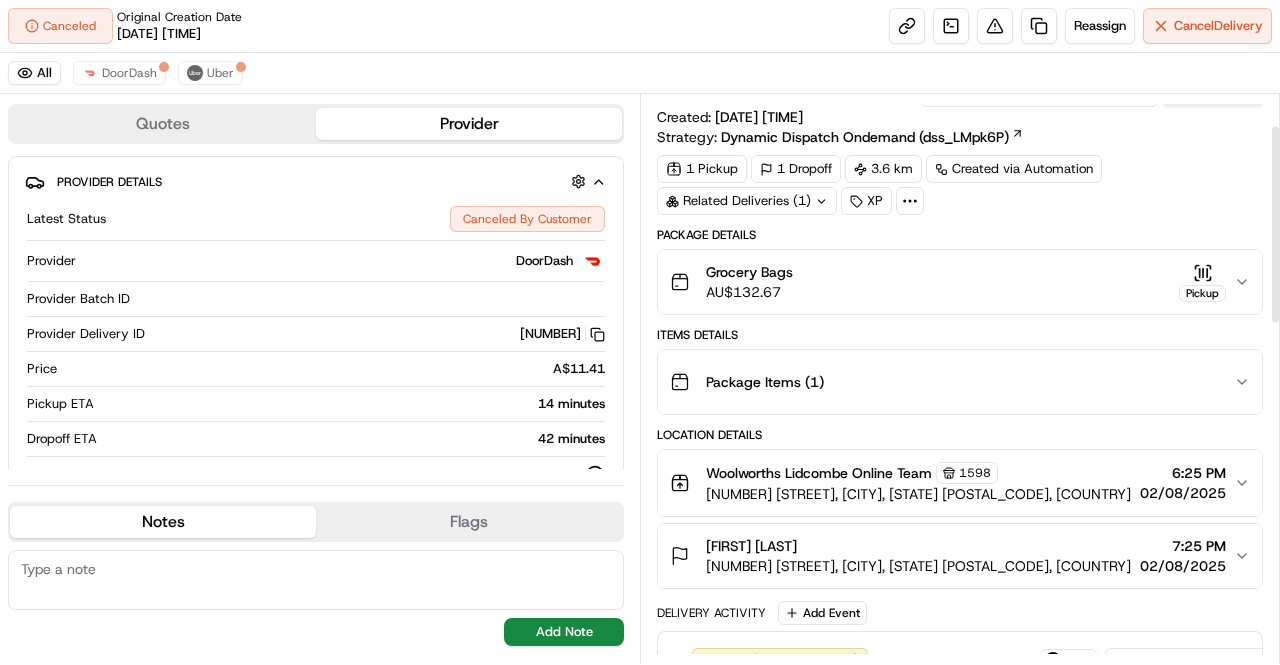 scroll, scrollTop: 0, scrollLeft: 0, axis: both 